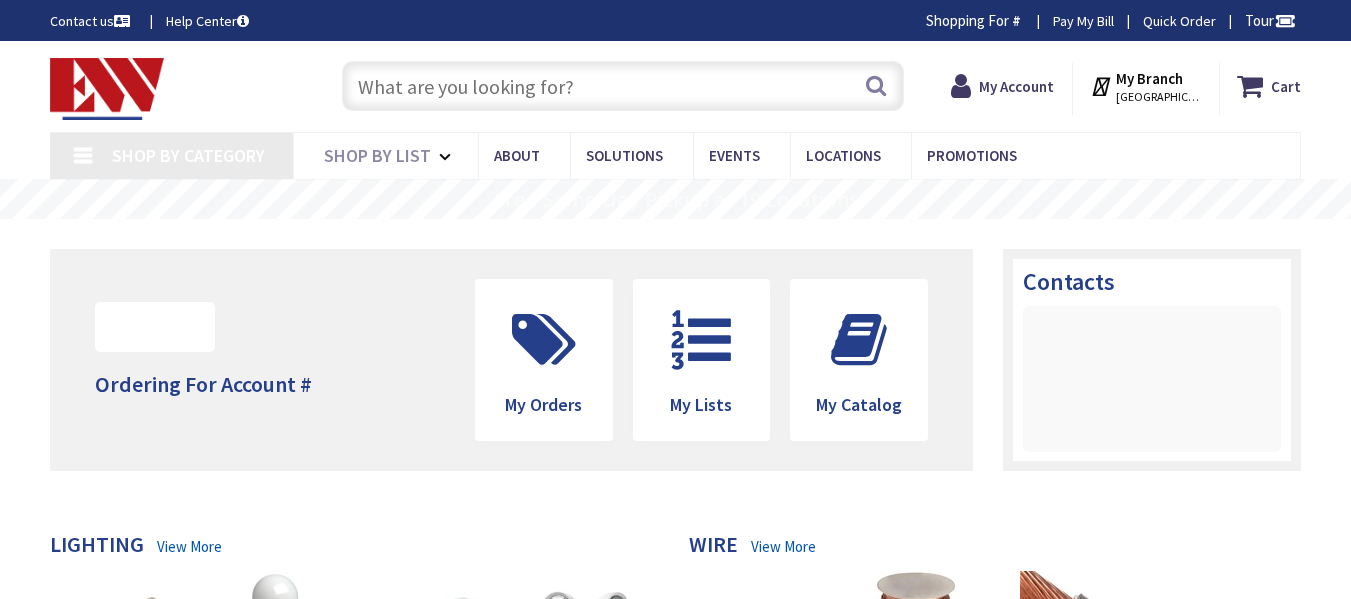 scroll, scrollTop: 0, scrollLeft: 0, axis: both 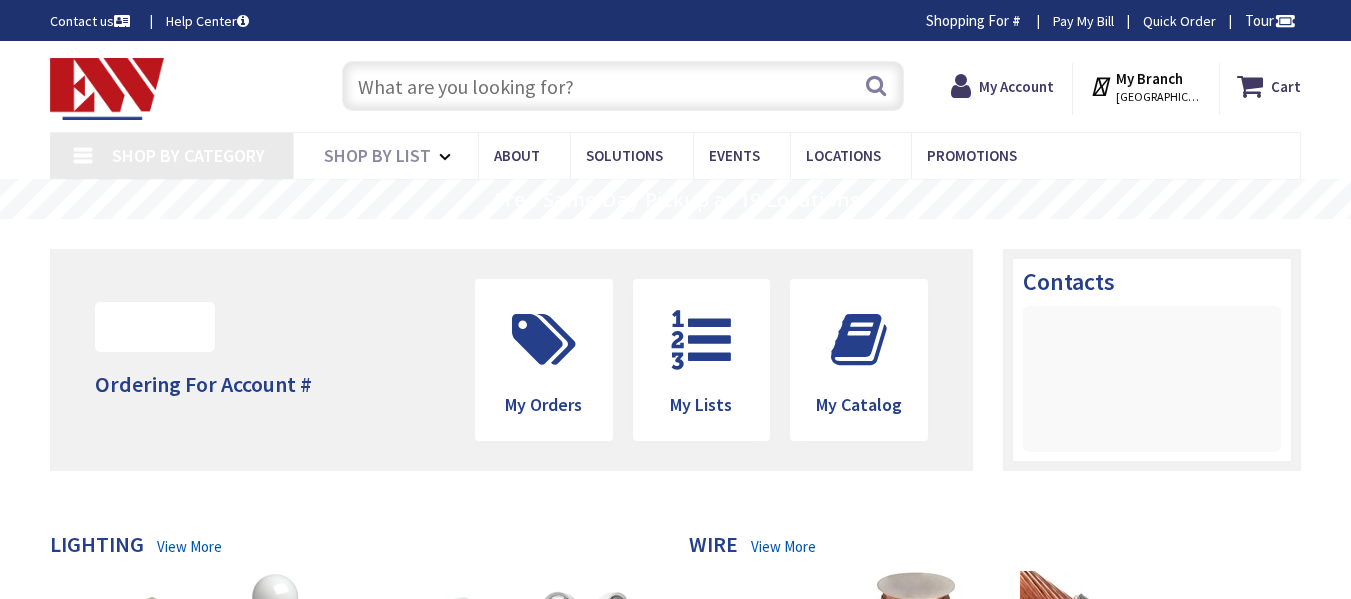 type on "[PERSON_NAME][GEOGRAPHIC_DATA], [STREET_ADDRESS]" 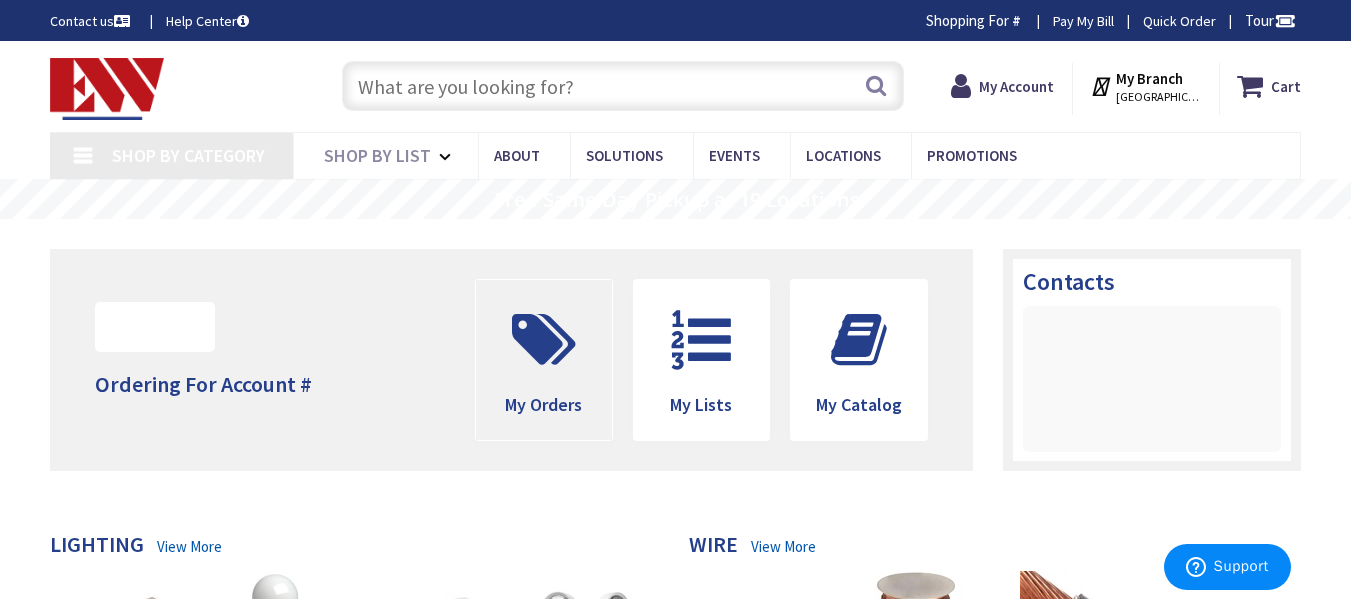 click at bounding box center (544, 340) 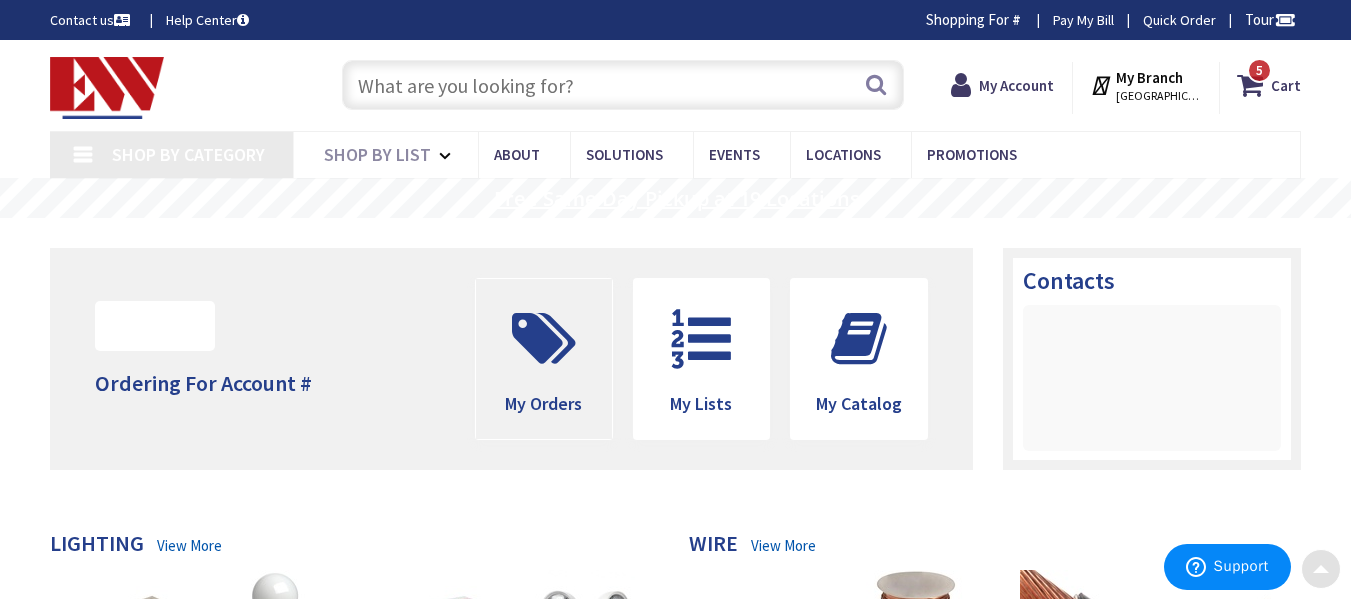 scroll, scrollTop: 0, scrollLeft: 0, axis: both 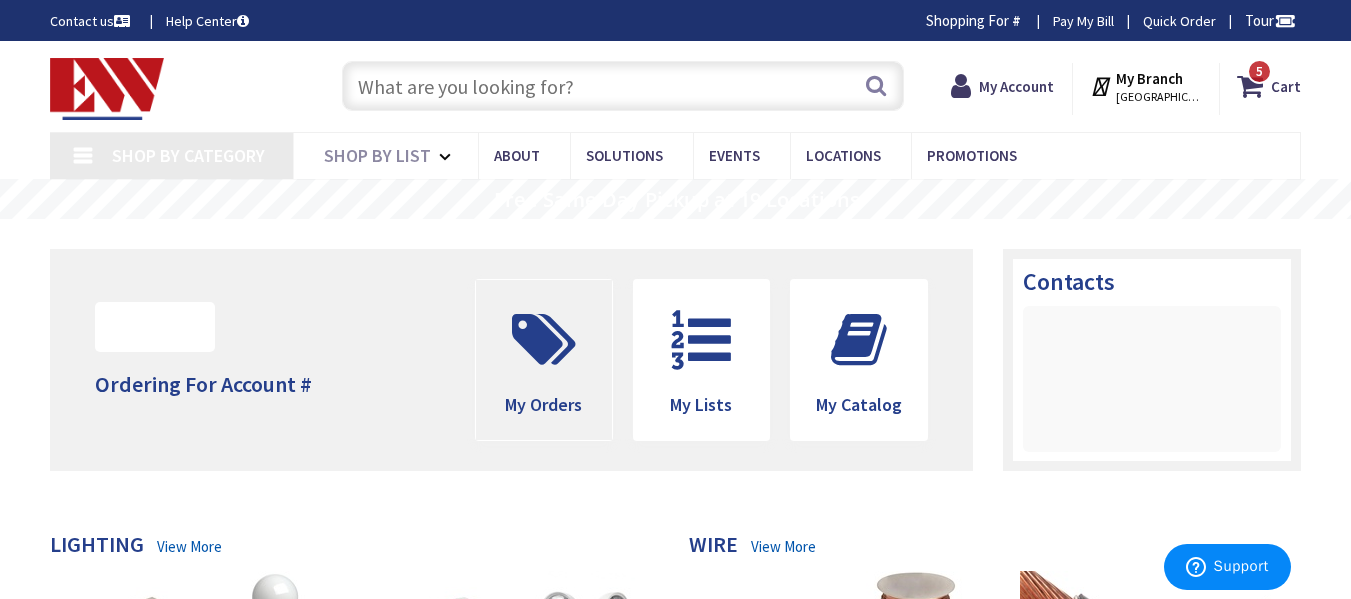 click at bounding box center [544, 340] 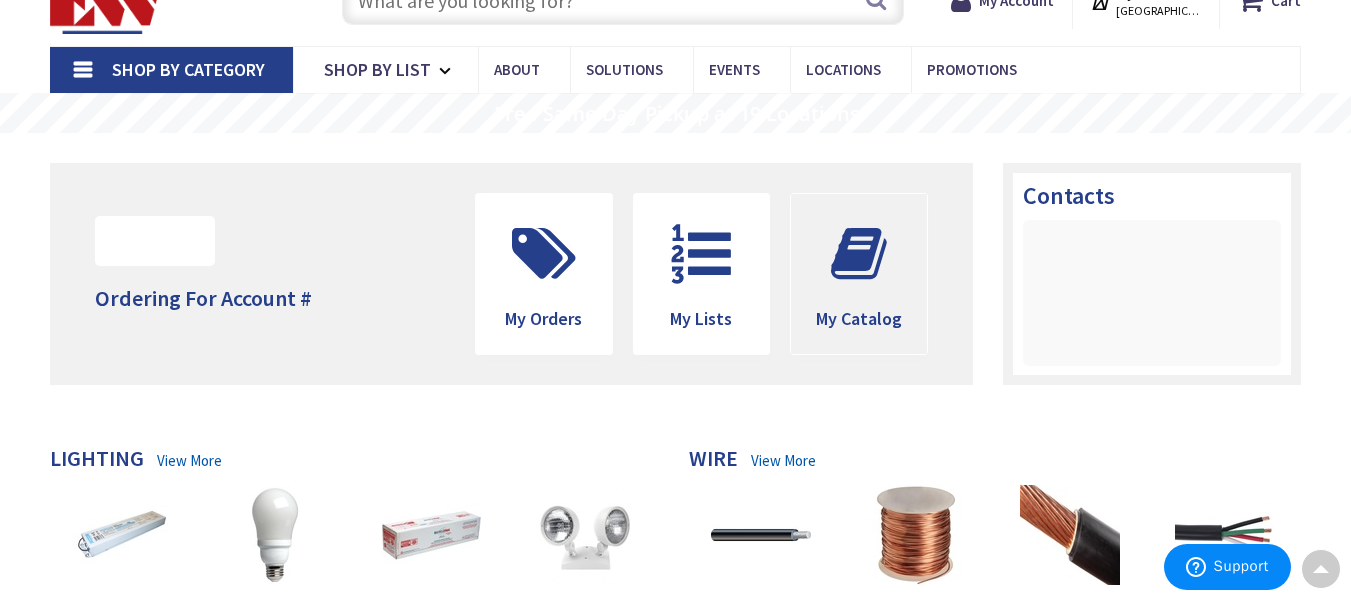scroll, scrollTop: 0, scrollLeft: 0, axis: both 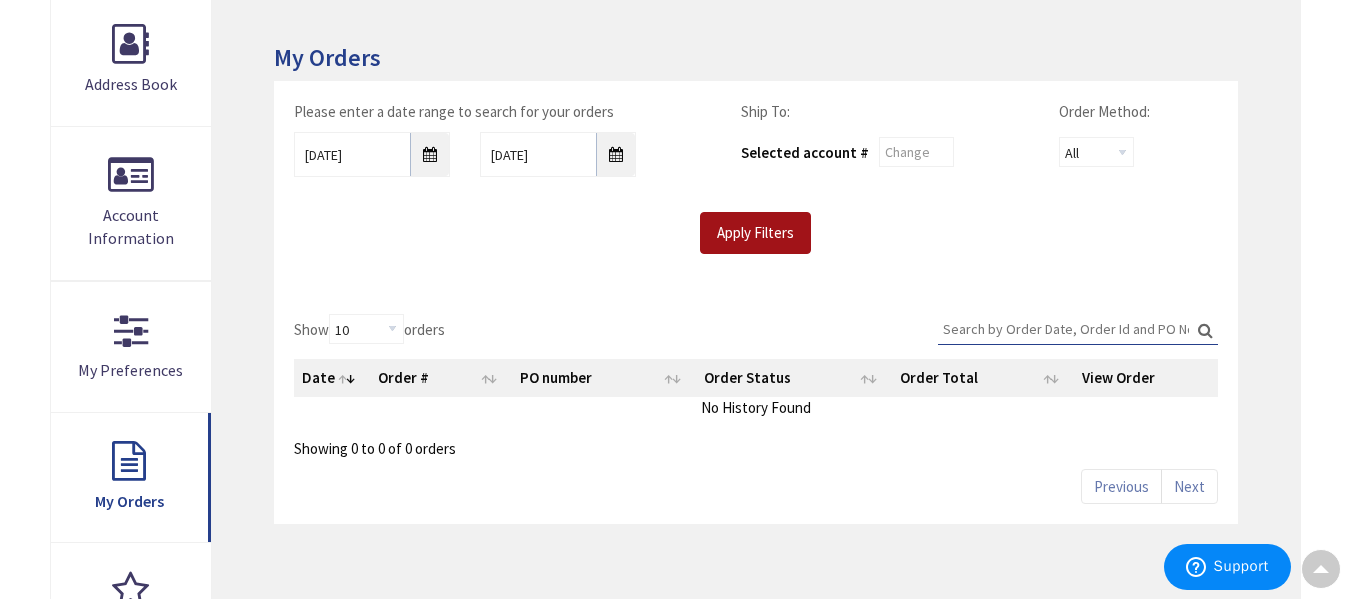 click on "Apply Filters" at bounding box center (755, 233) 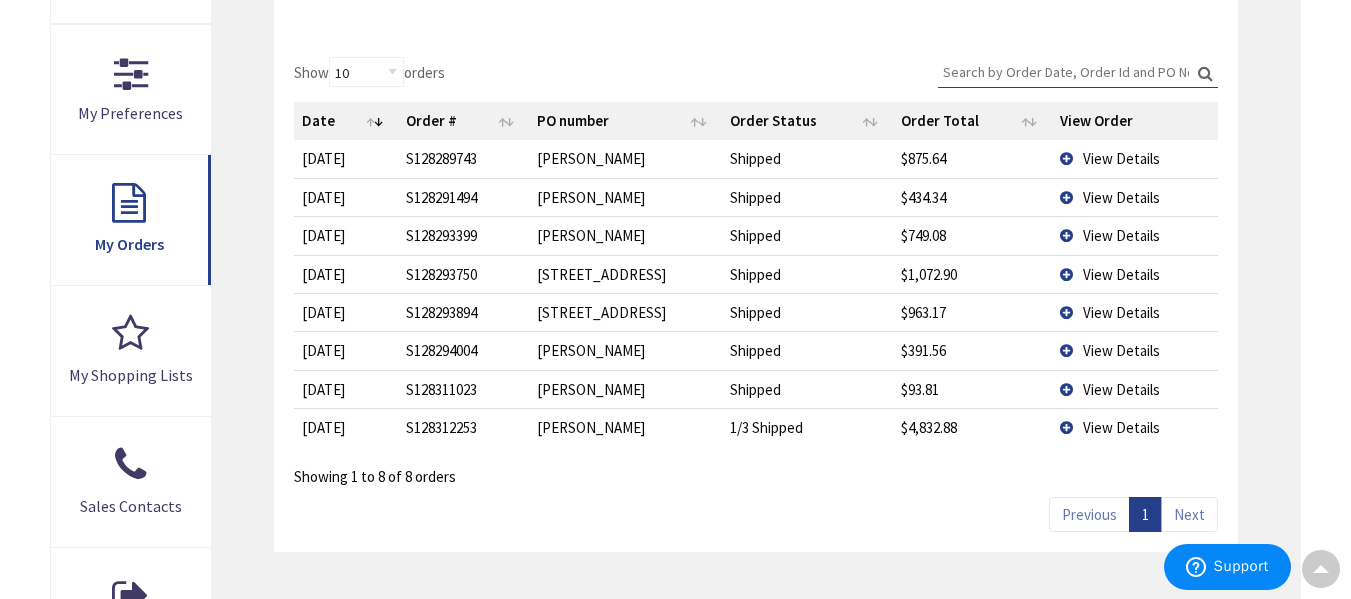 scroll, scrollTop: 603, scrollLeft: 0, axis: vertical 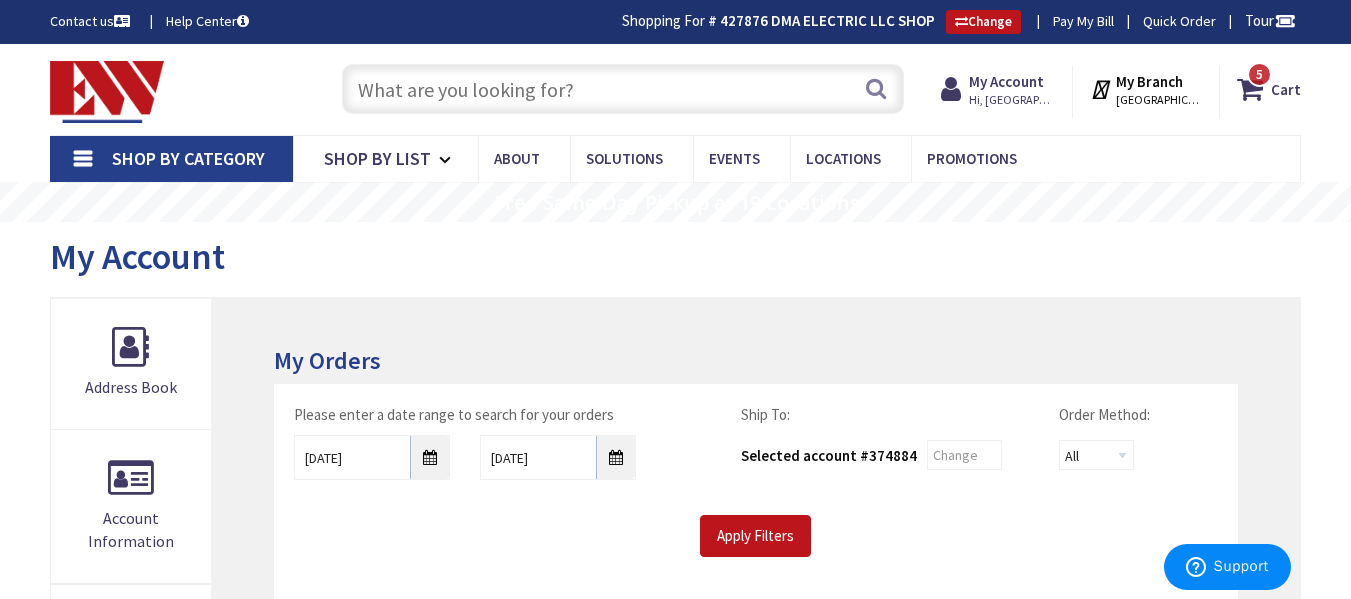 click at bounding box center [623, 89] 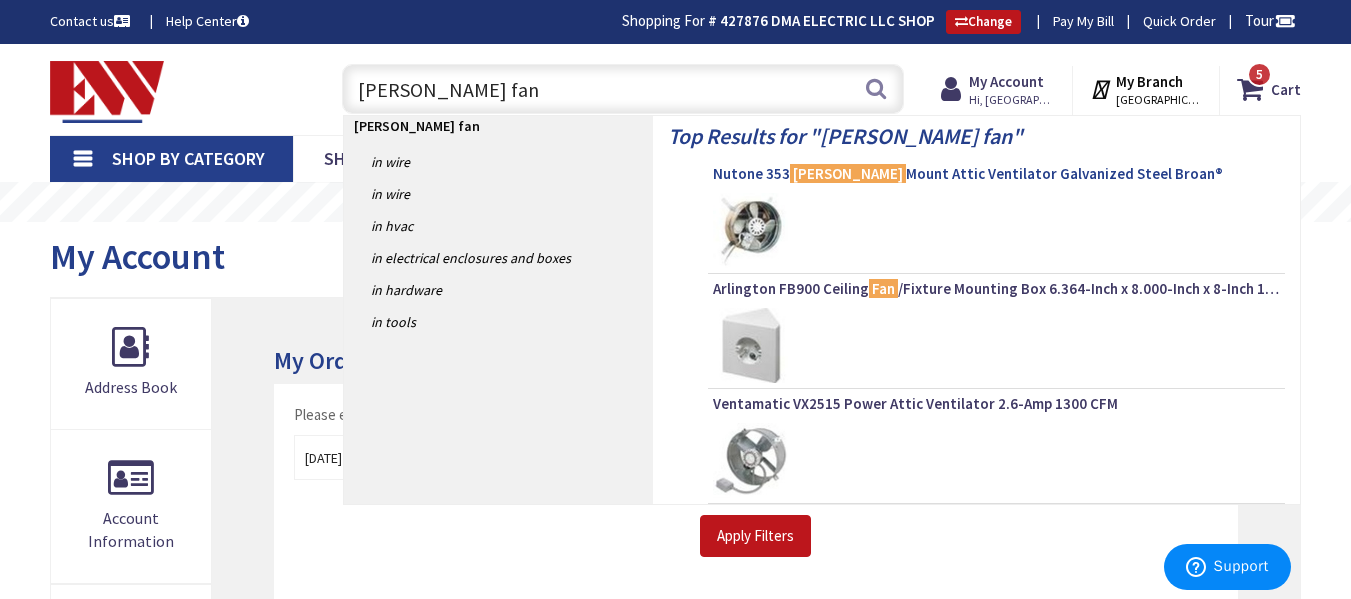 type on "gable fan" 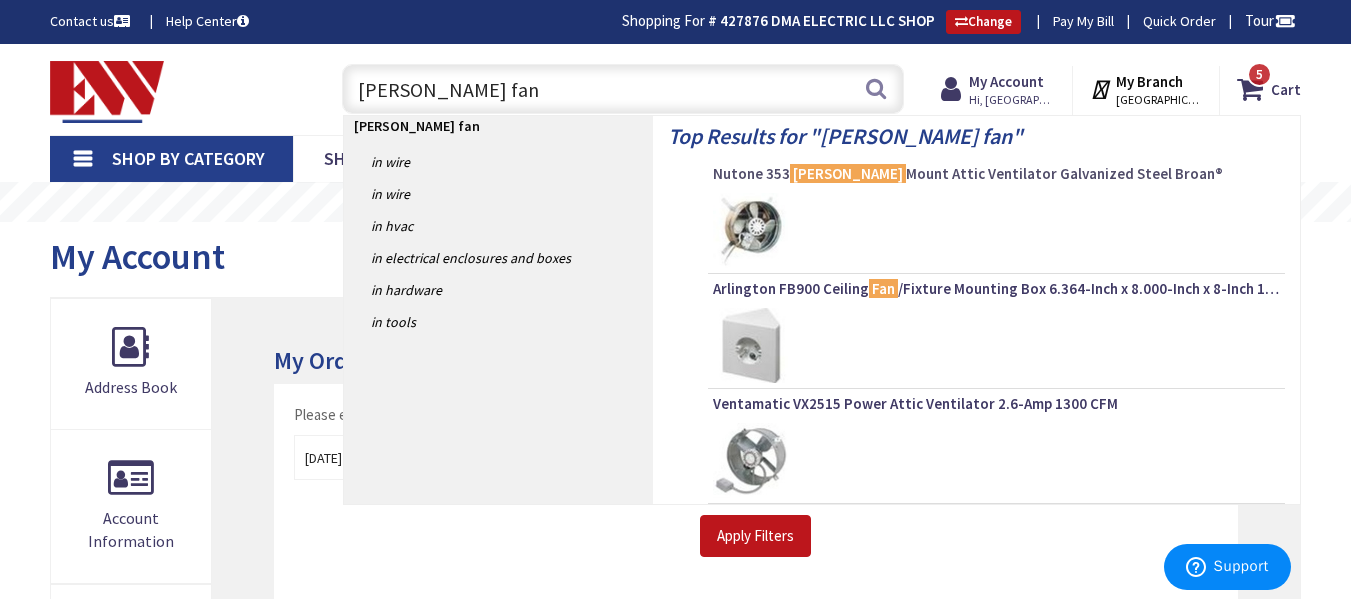 click on "Nutone 353  Gable  Mount Attic Ventilator Galvanized Steel Broan®" at bounding box center [996, 174] 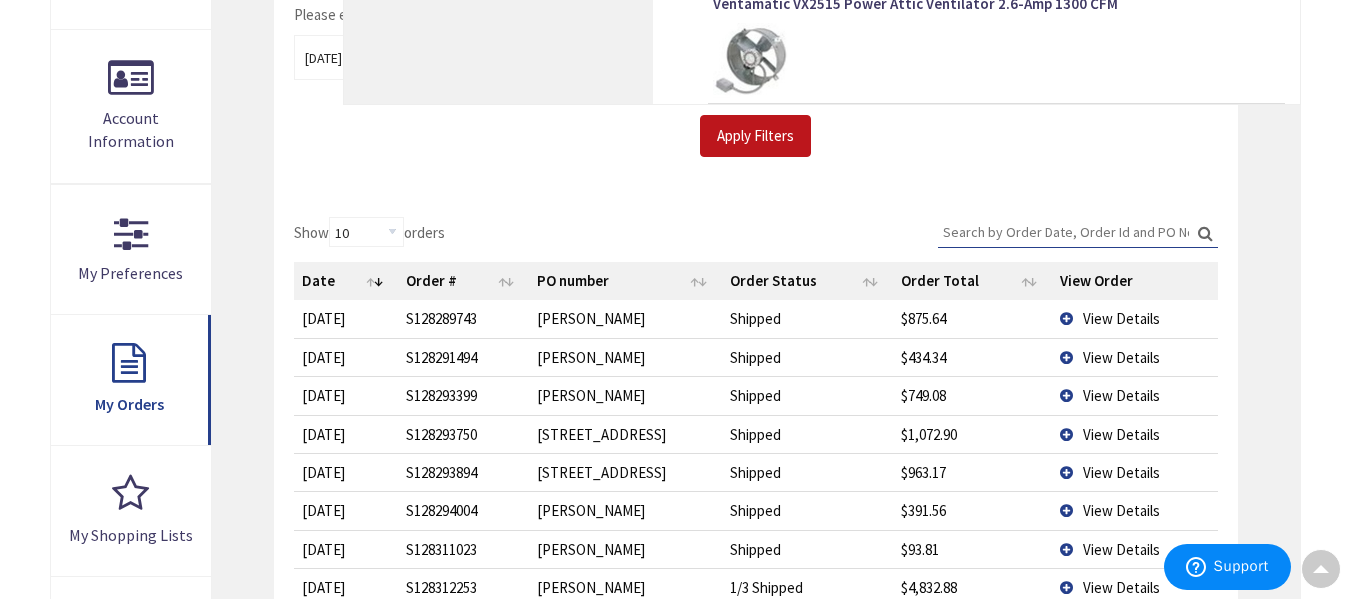 scroll, scrollTop: 0, scrollLeft: 0, axis: both 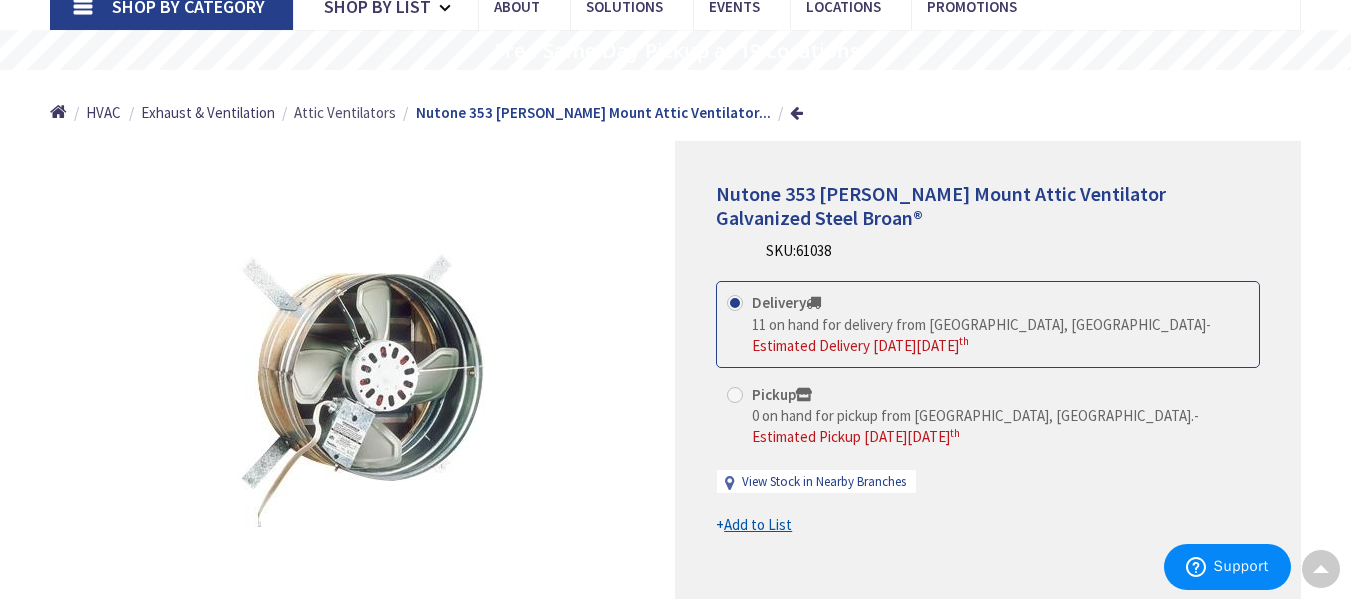 click on "Attic Ventilators" at bounding box center [345, 112] 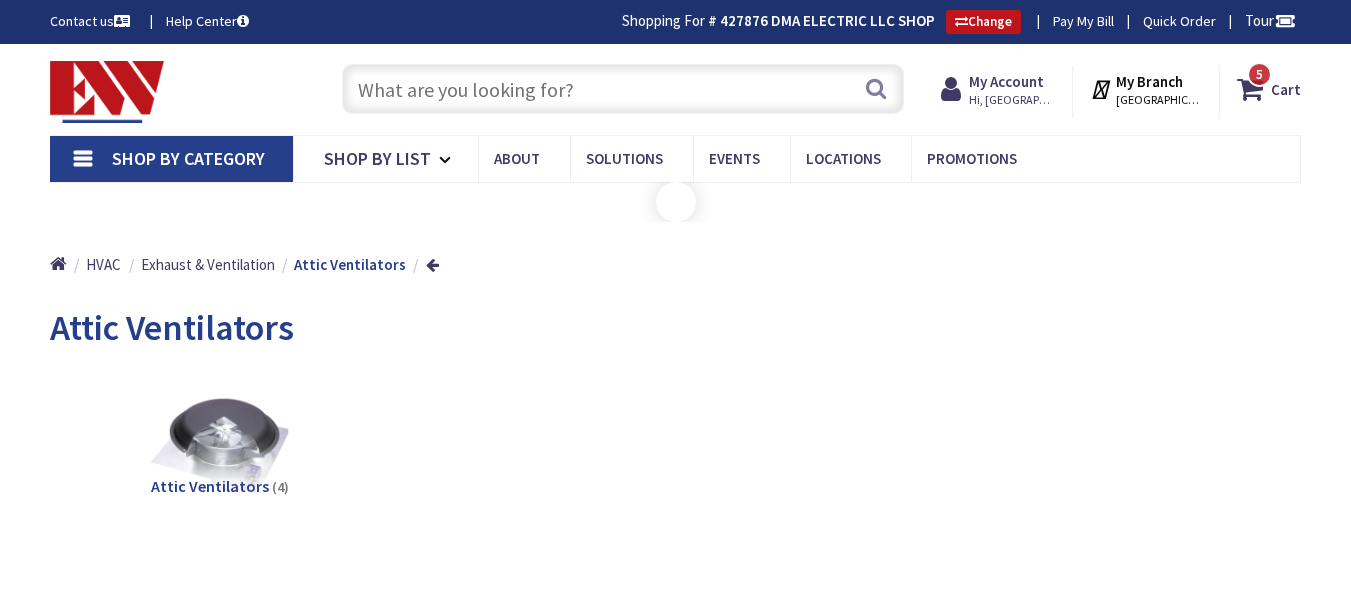 scroll, scrollTop: 0, scrollLeft: 0, axis: both 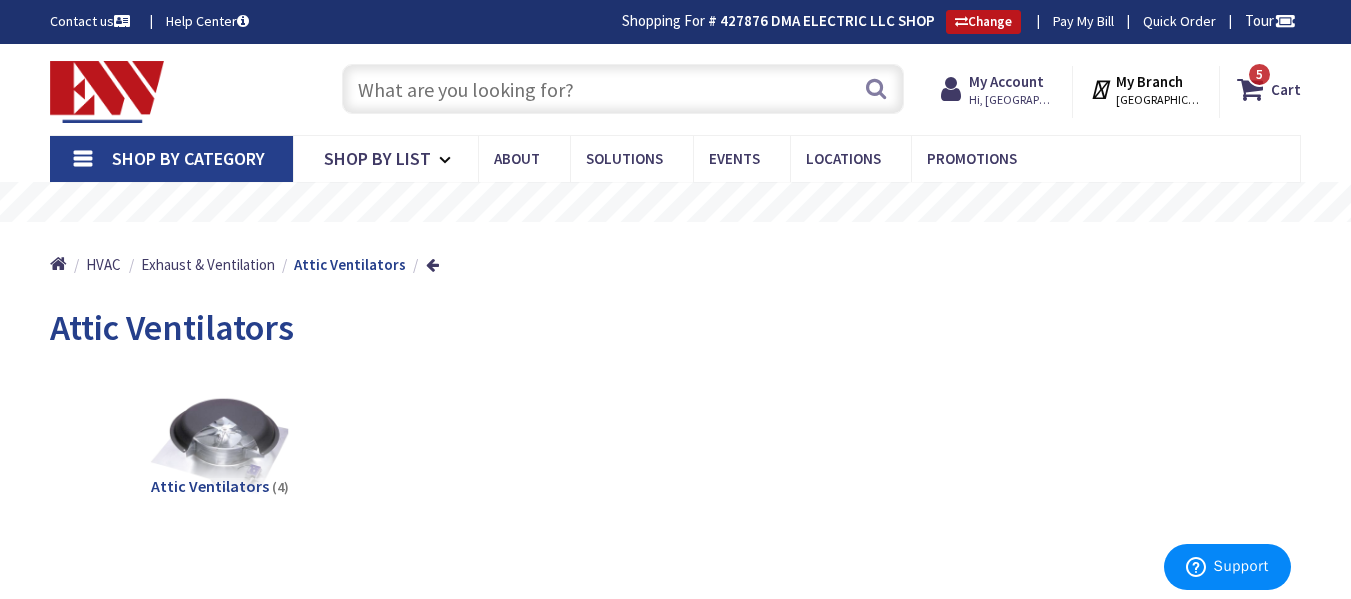 click at bounding box center (623, 89) 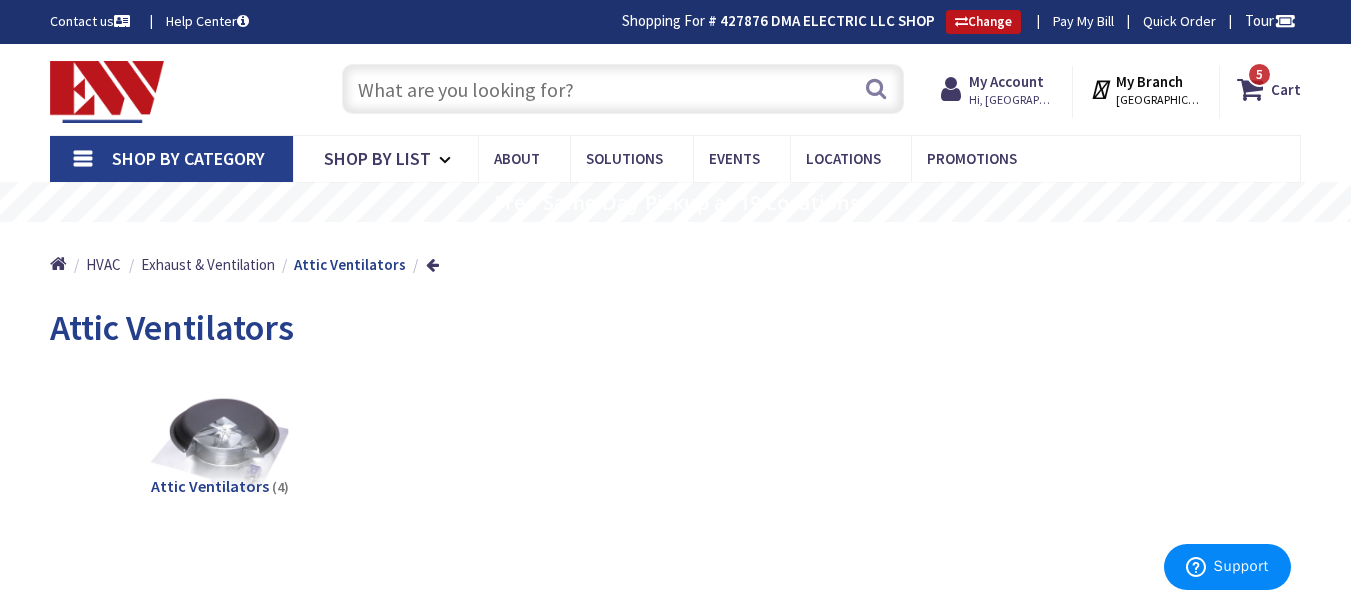 paste on "UA9AFR-CTN" 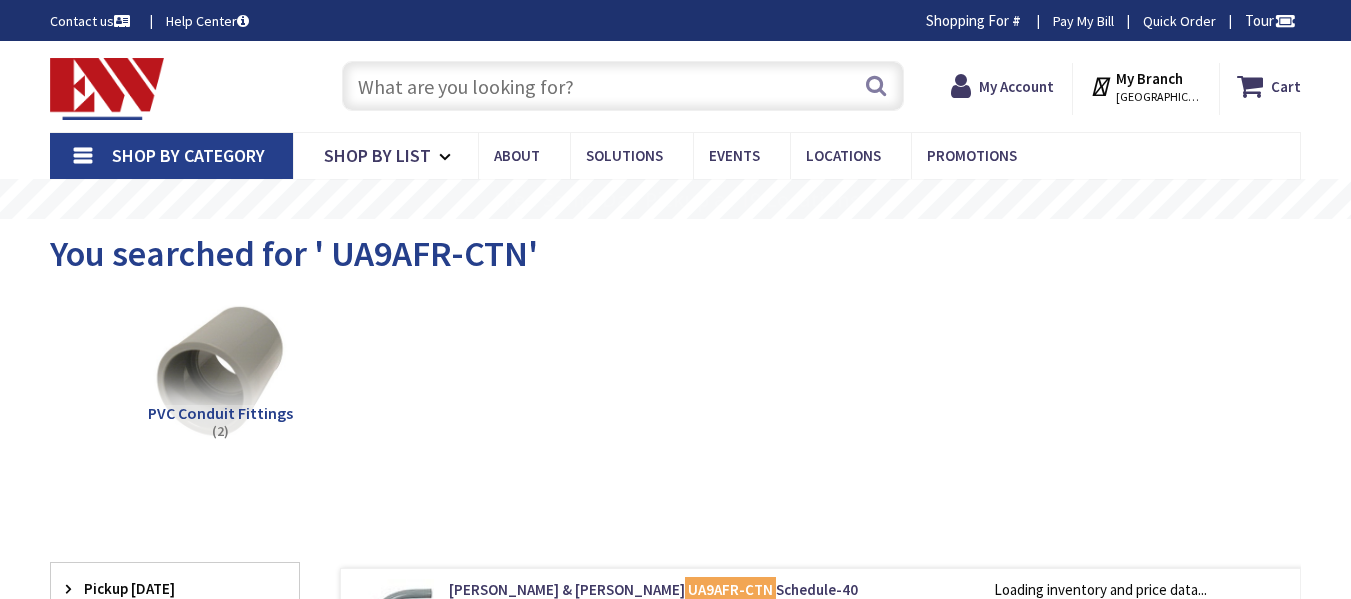 scroll, scrollTop: 300, scrollLeft: 0, axis: vertical 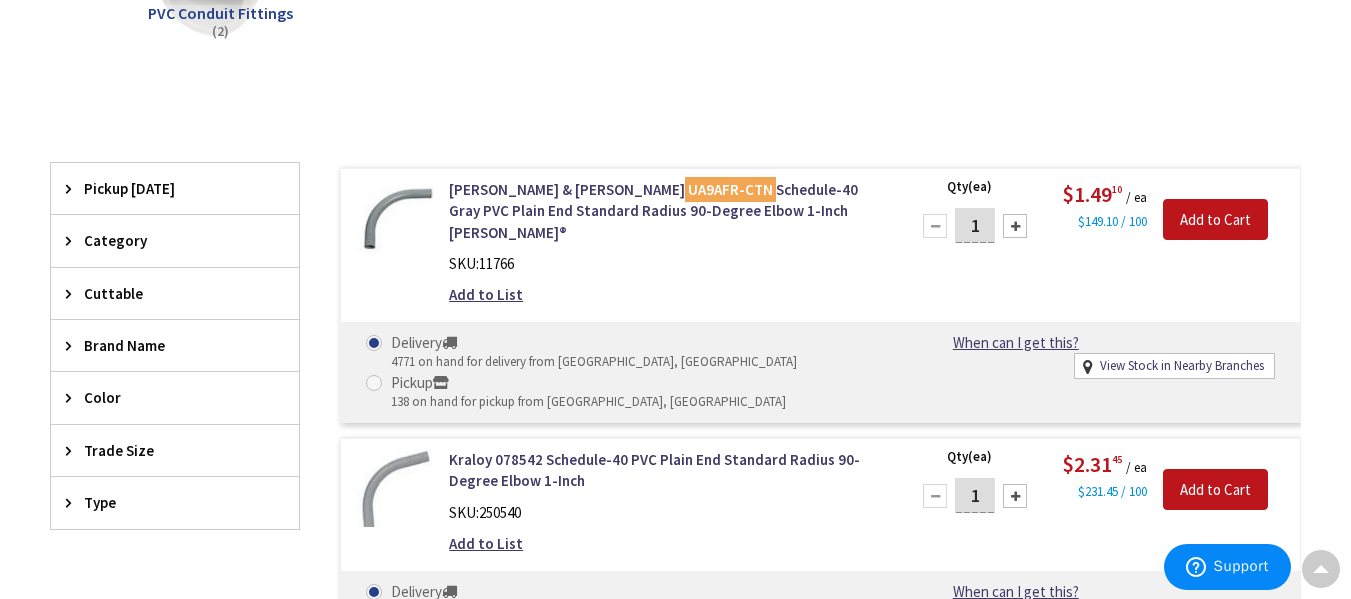 drag, startPoint x: 981, startPoint y: 229, endPoint x: 965, endPoint y: 229, distance: 16 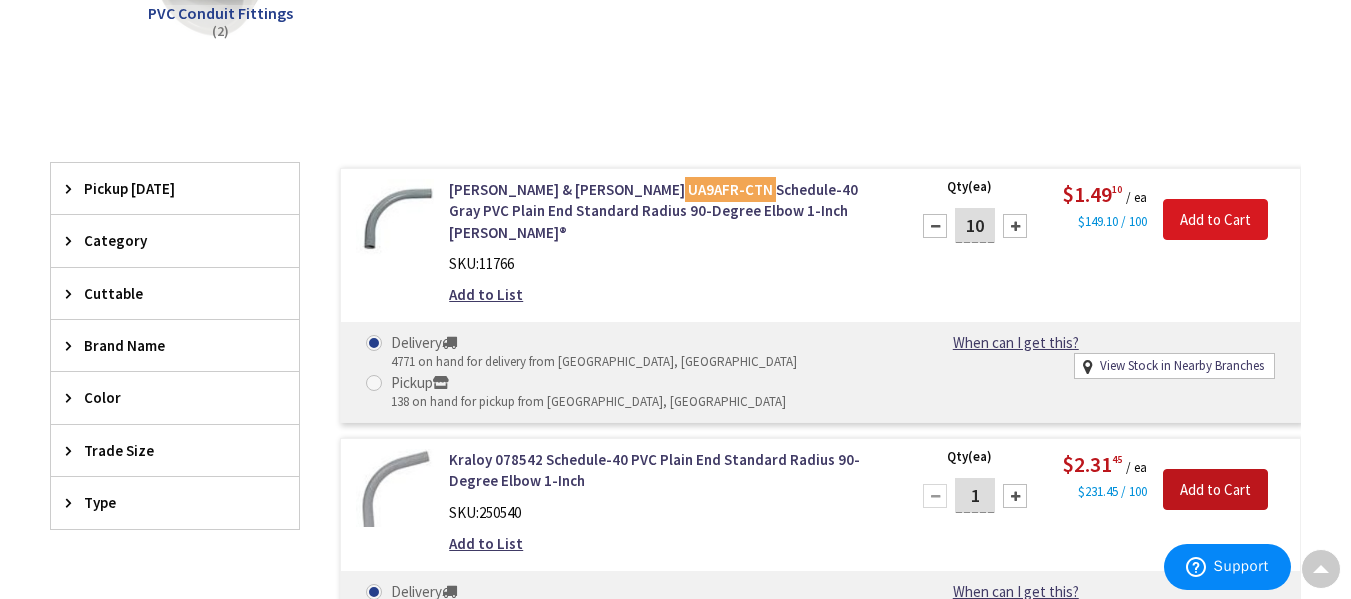 type on "10" 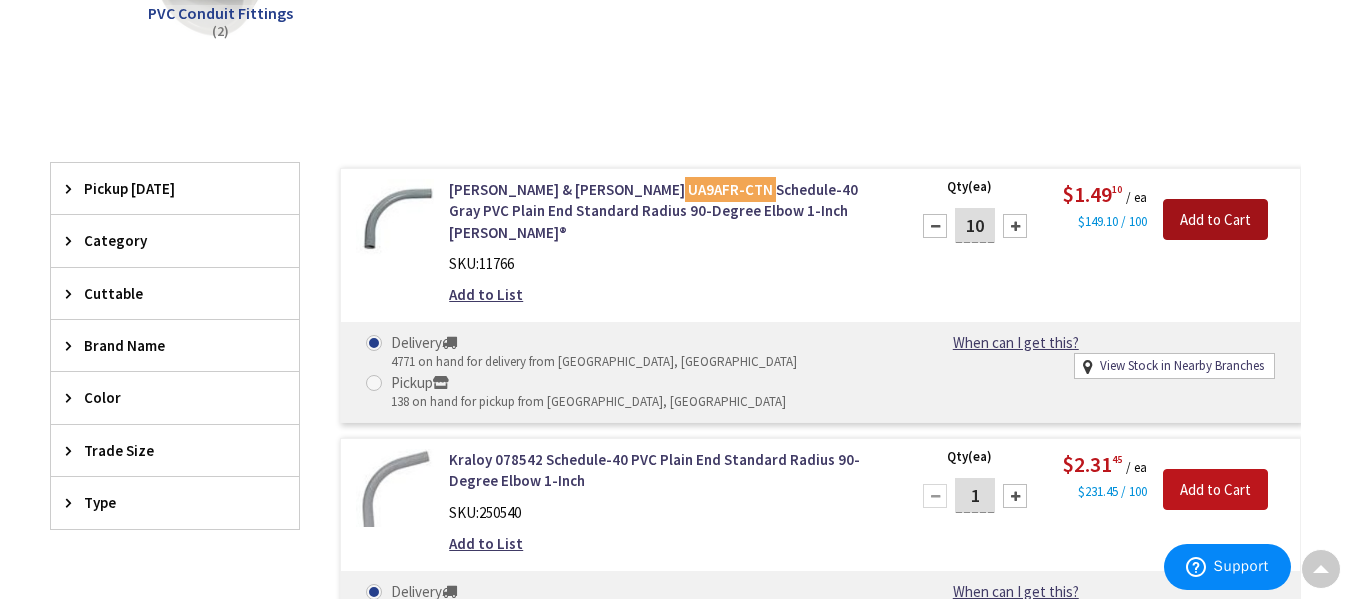 click on "Add to Cart" at bounding box center (1215, 220) 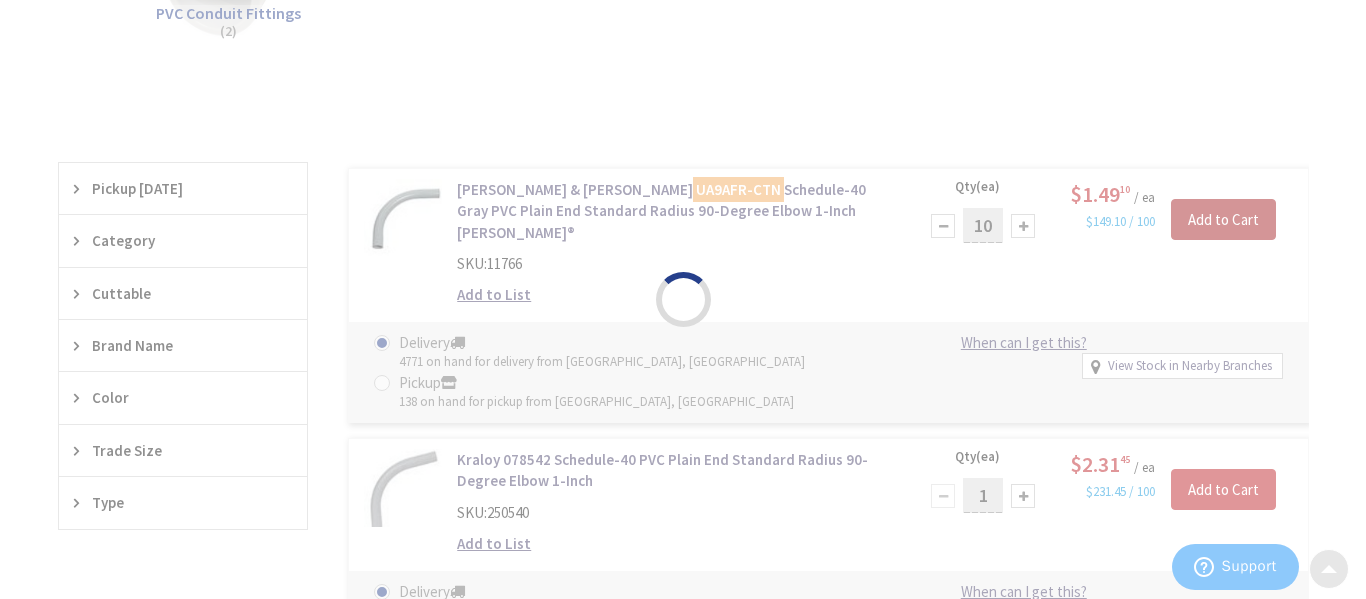 scroll, scrollTop: 399, scrollLeft: 0, axis: vertical 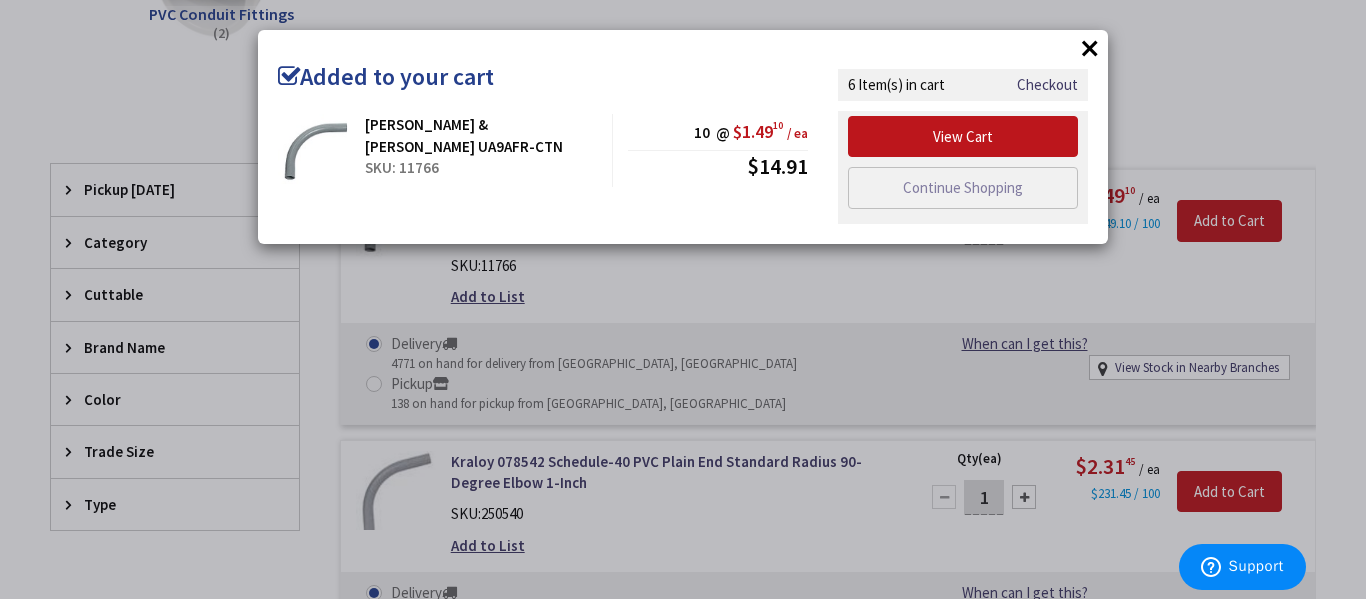 click on "×" at bounding box center [1090, 48] 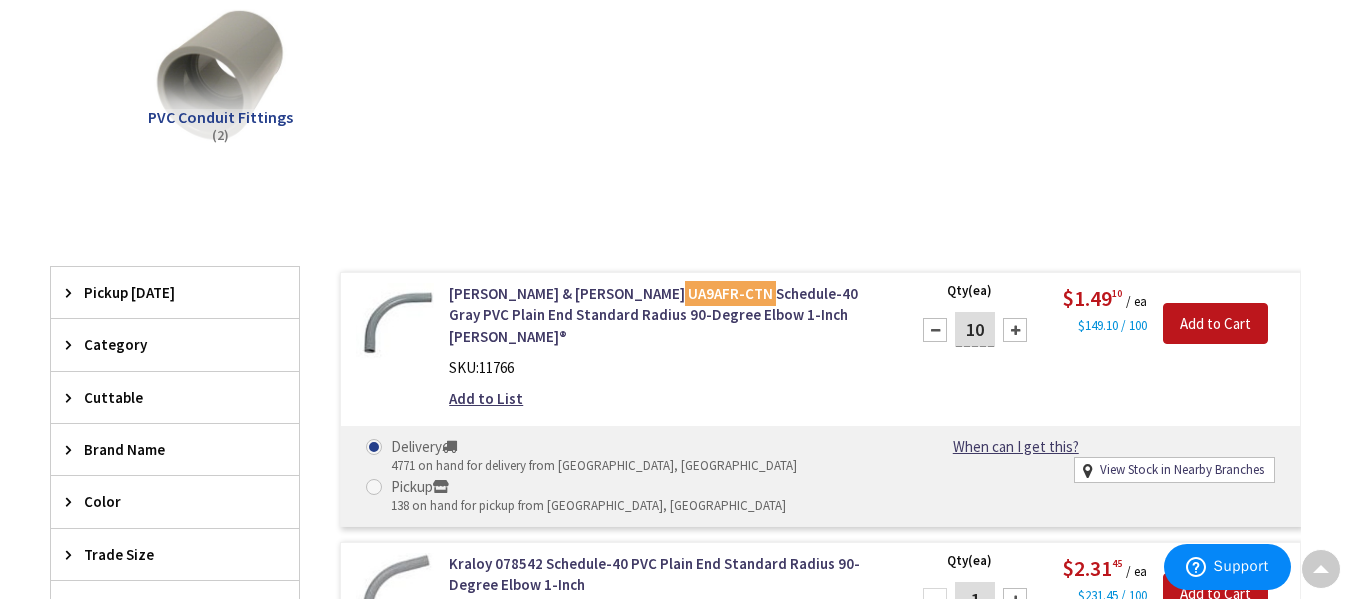 scroll, scrollTop: 0, scrollLeft: 0, axis: both 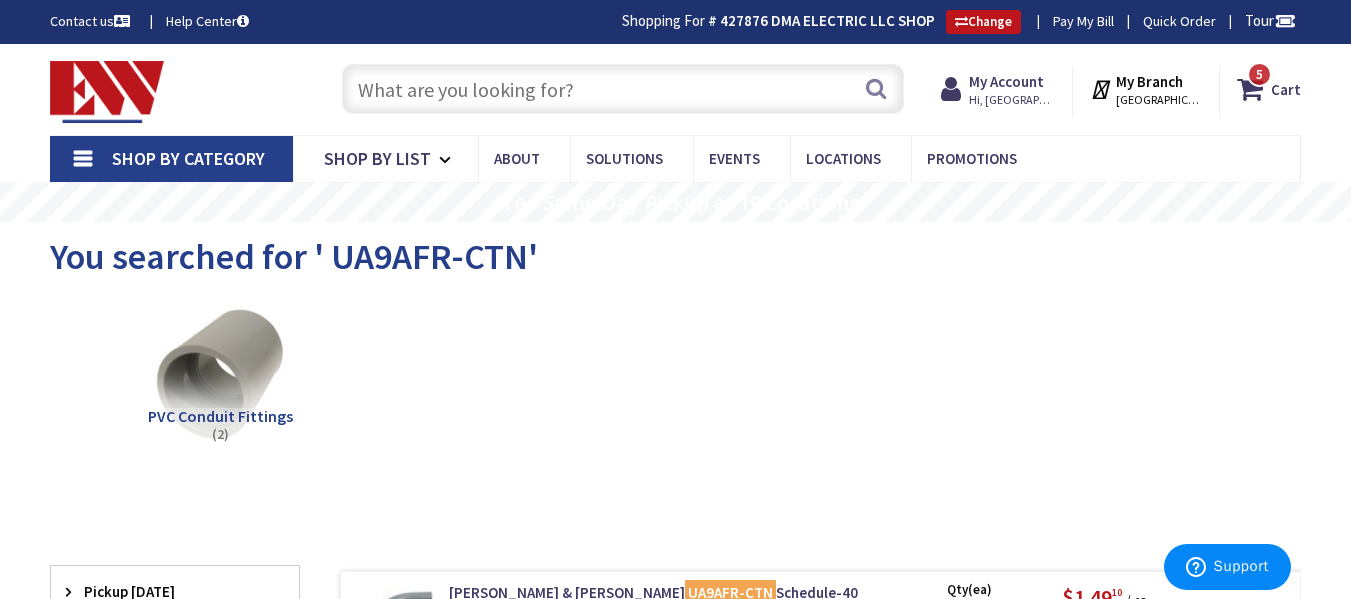 paste on "E977FC" 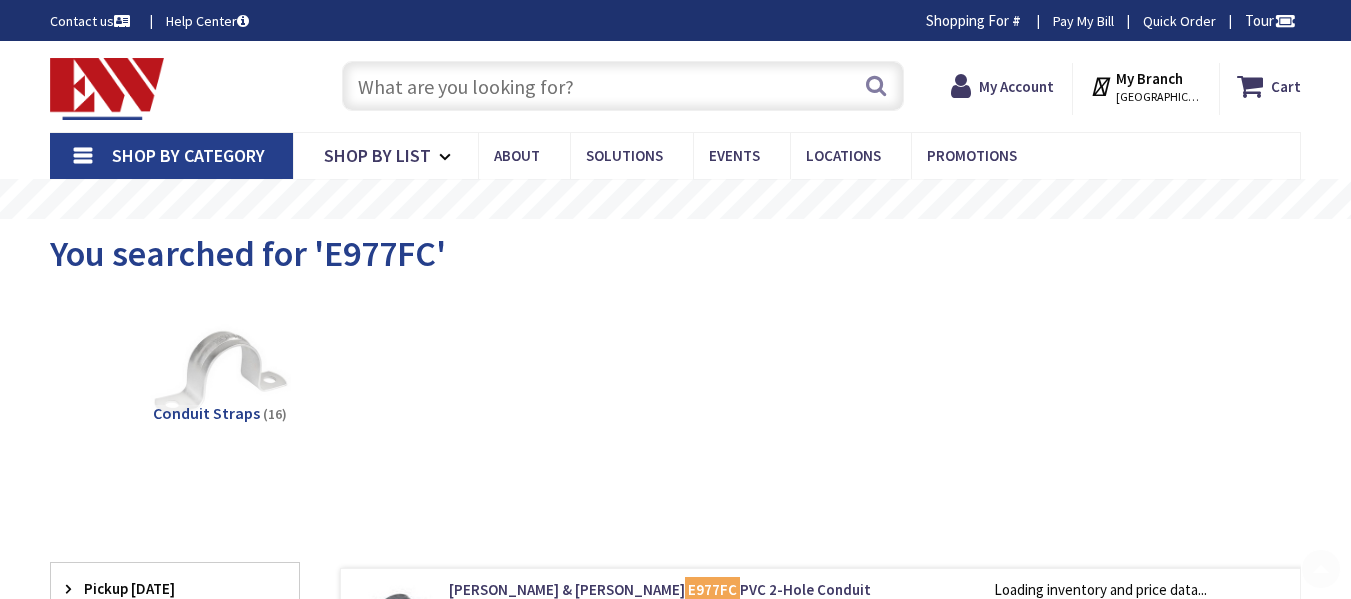 scroll, scrollTop: 300, scrollLeft: 0, axis: vertical 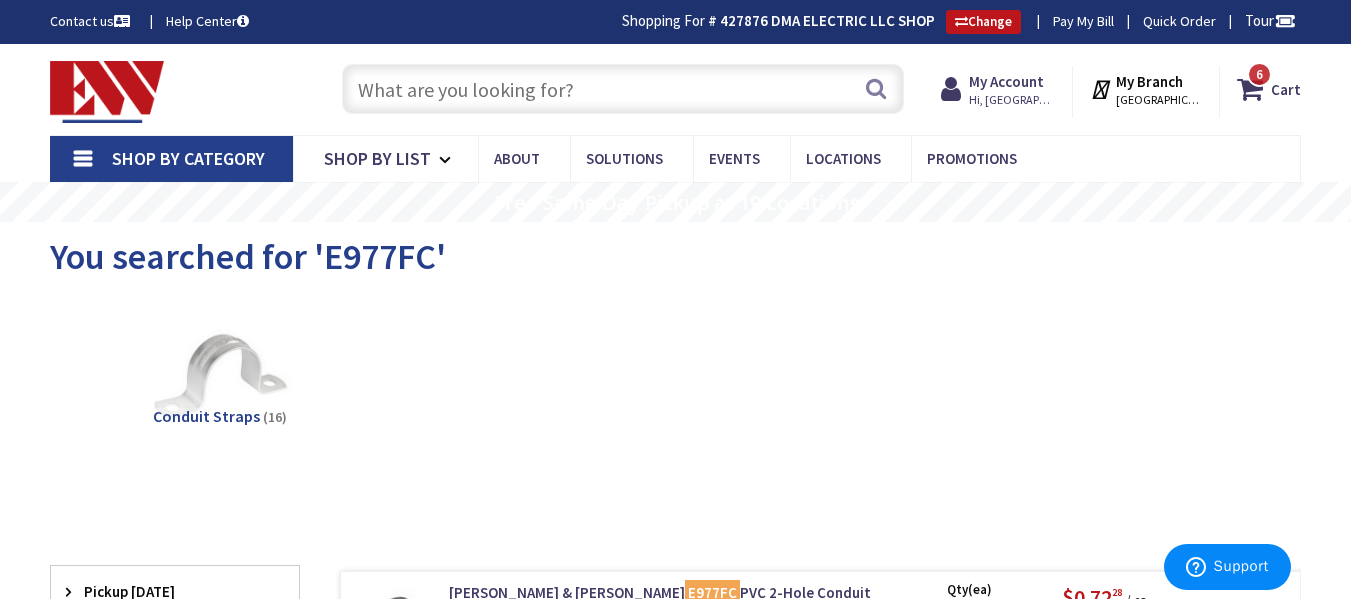 paste on "E943F" 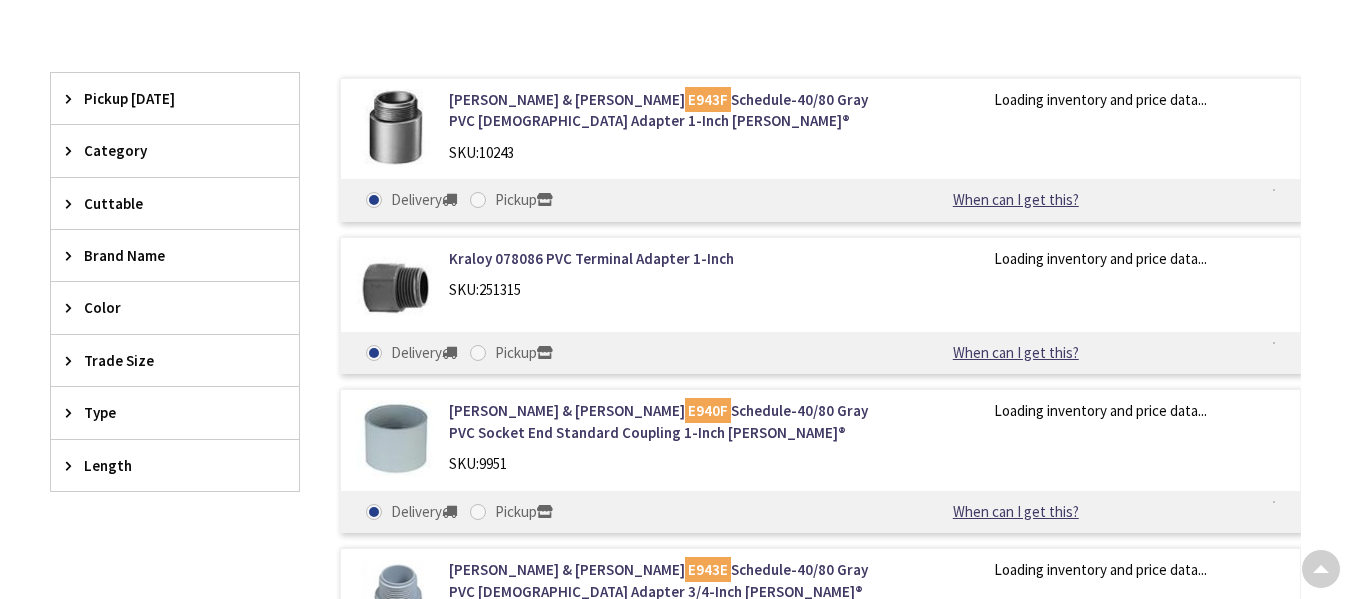 scroll, scrollTop: 0, scrollLeft: 0, axis: both 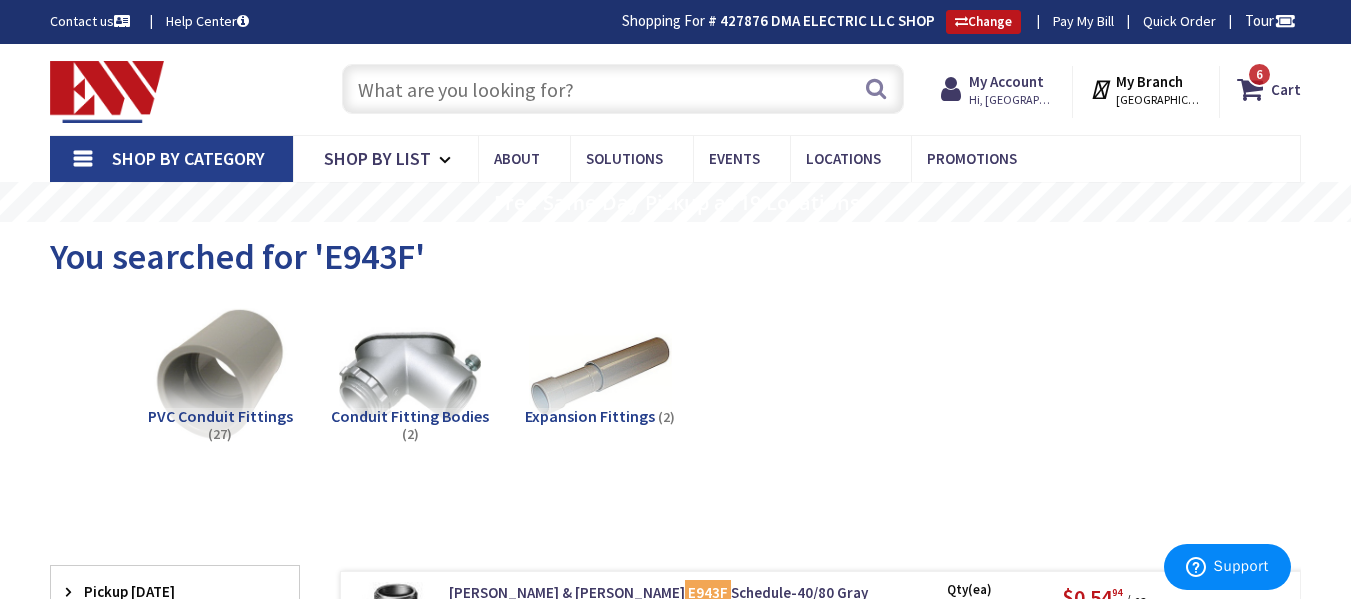paste on "E986F" 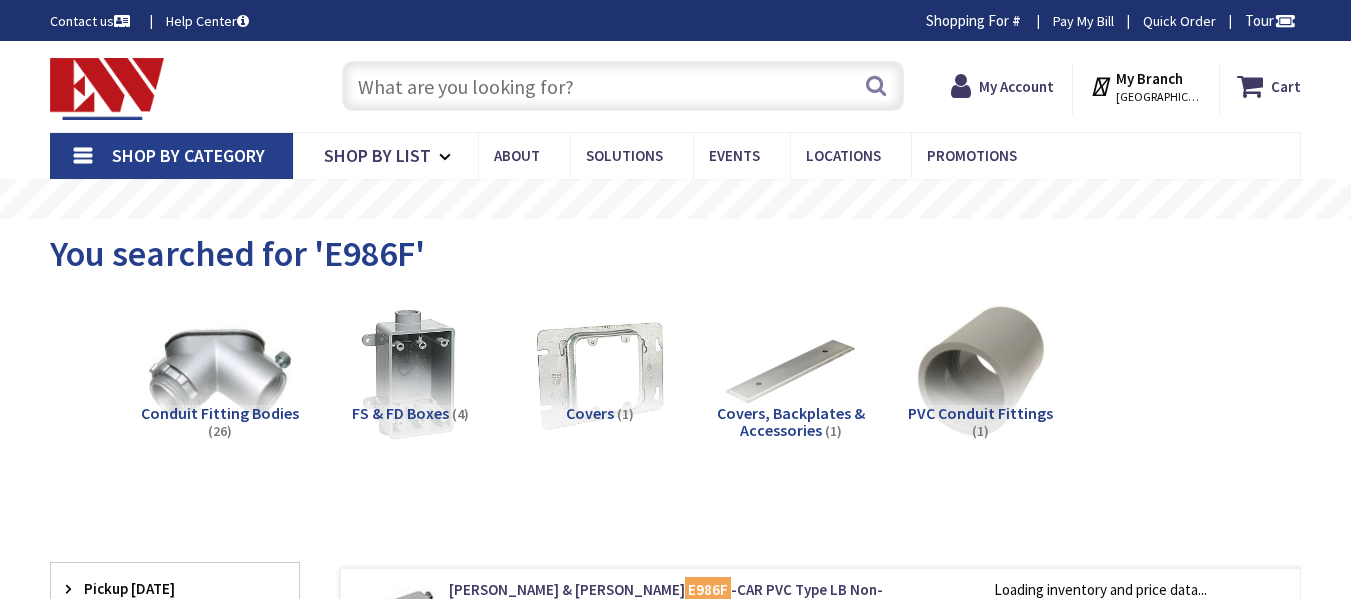 scroll, scrollTop: 400, scrollLeft: 0, axis: vertical 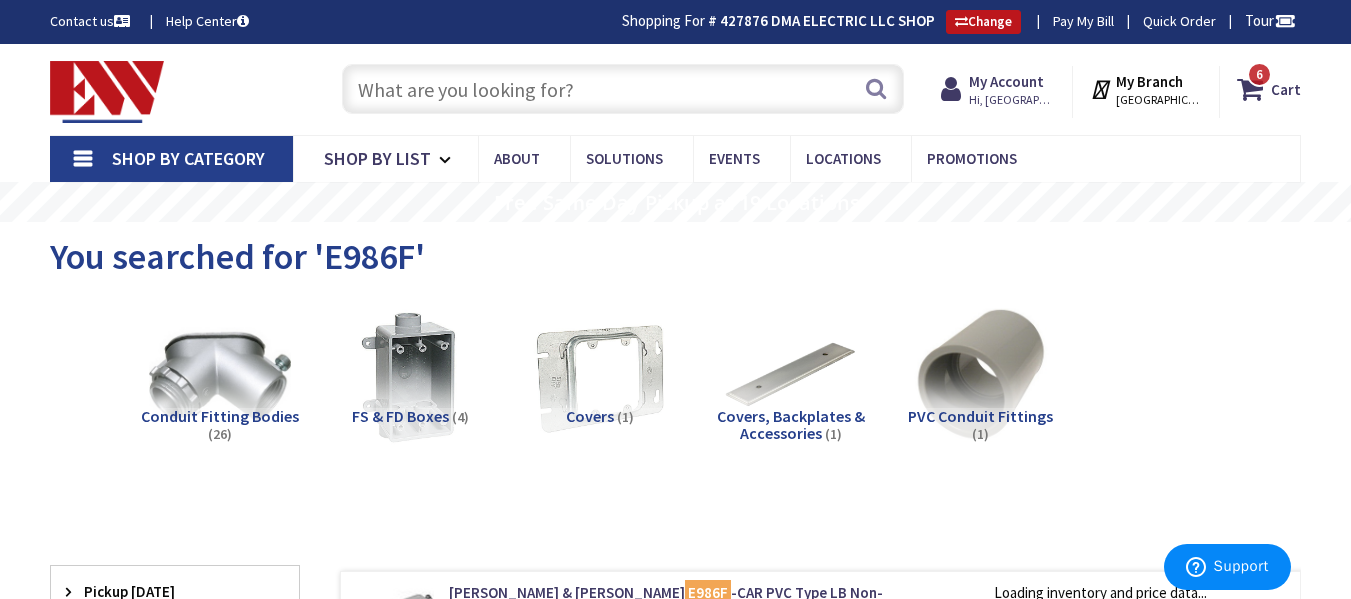 paste on "E986F" 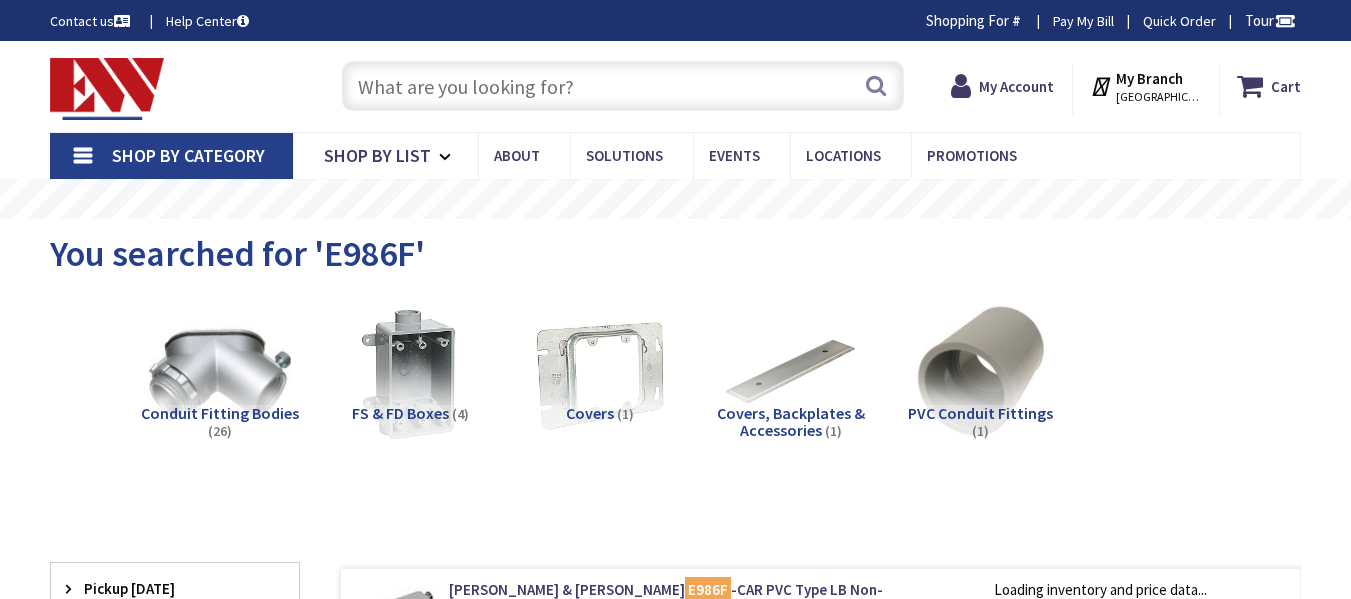 scroll, scrollTop: 0, scrollLeft: 0, axis: both 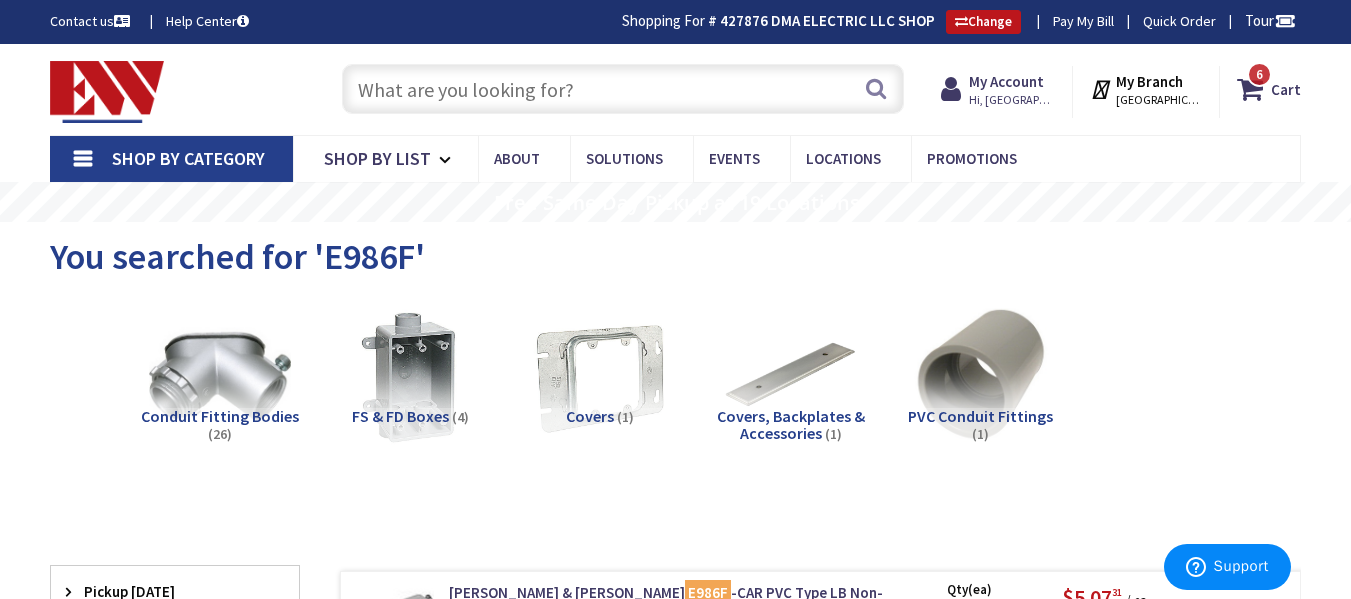 click at bounding box center (623, 89) 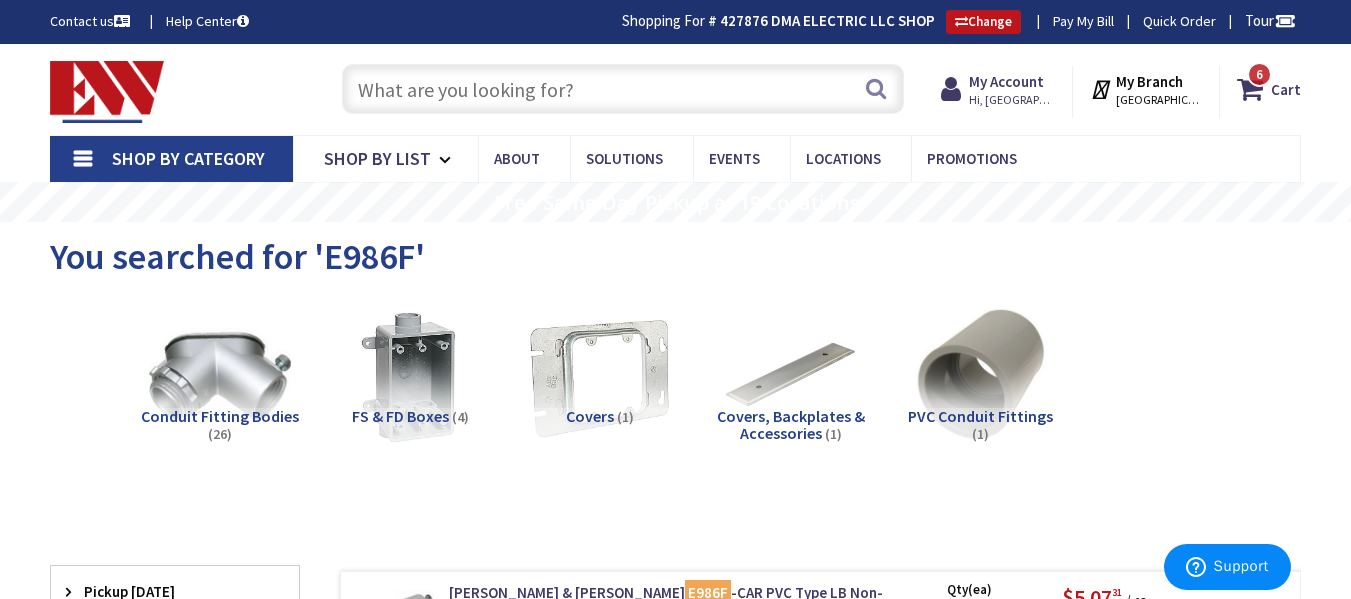 type on "E945F" 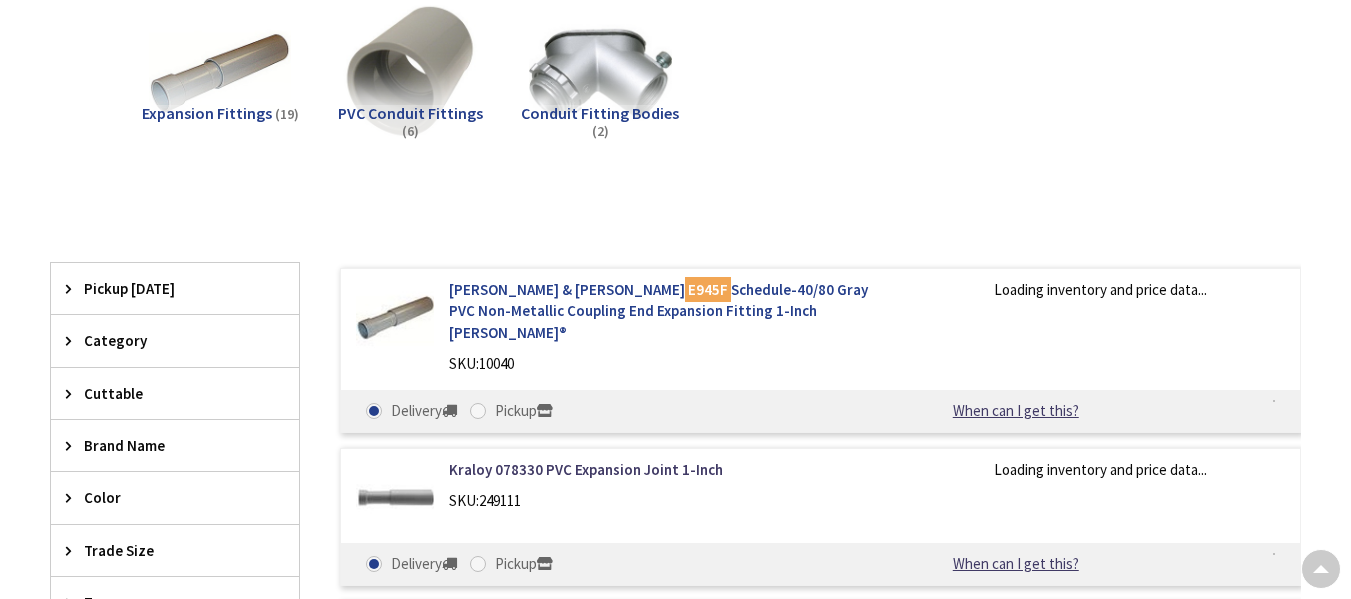 scroll, scrollTop: 300, scrollLeft: 0, axis: vertical 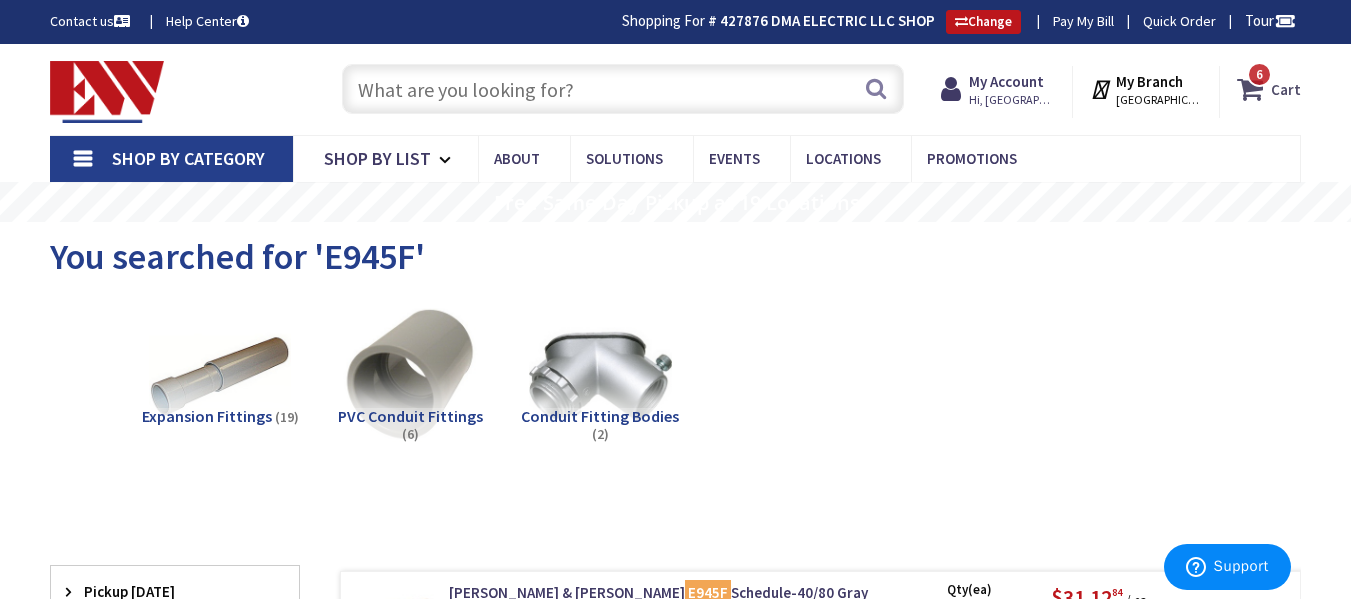 click on "Cart" at bounding box center [1286, 89] 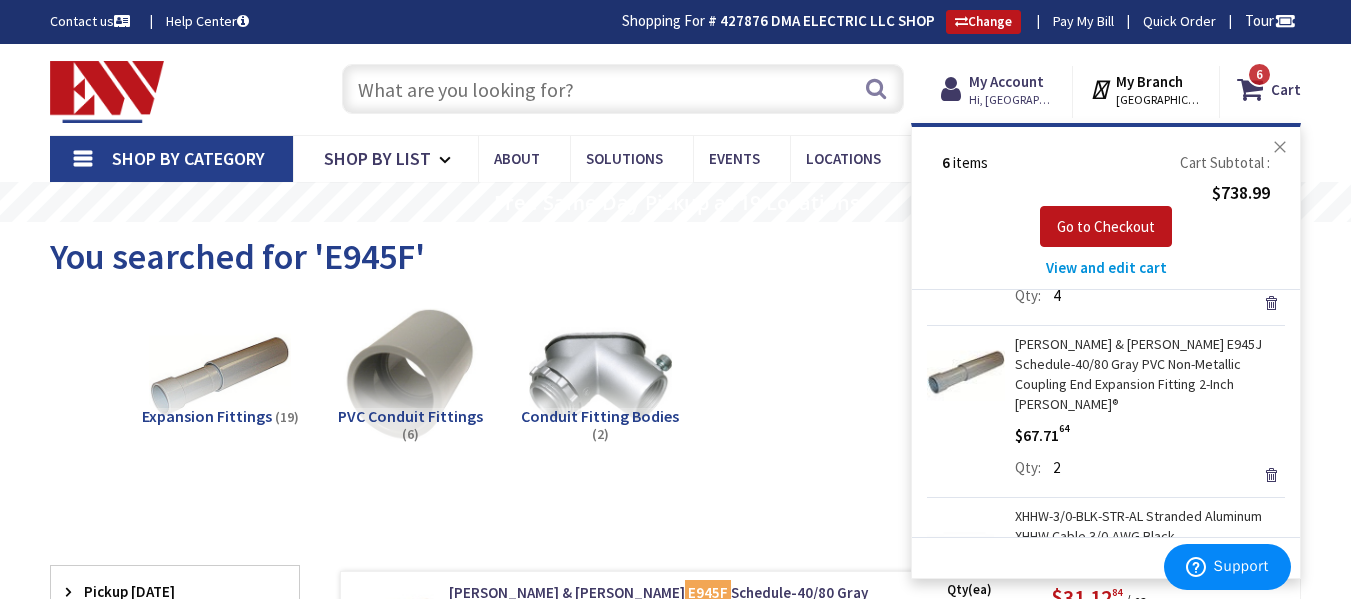 scroll, scrollTop: 647, scrollLeft: 0, axis: vertical 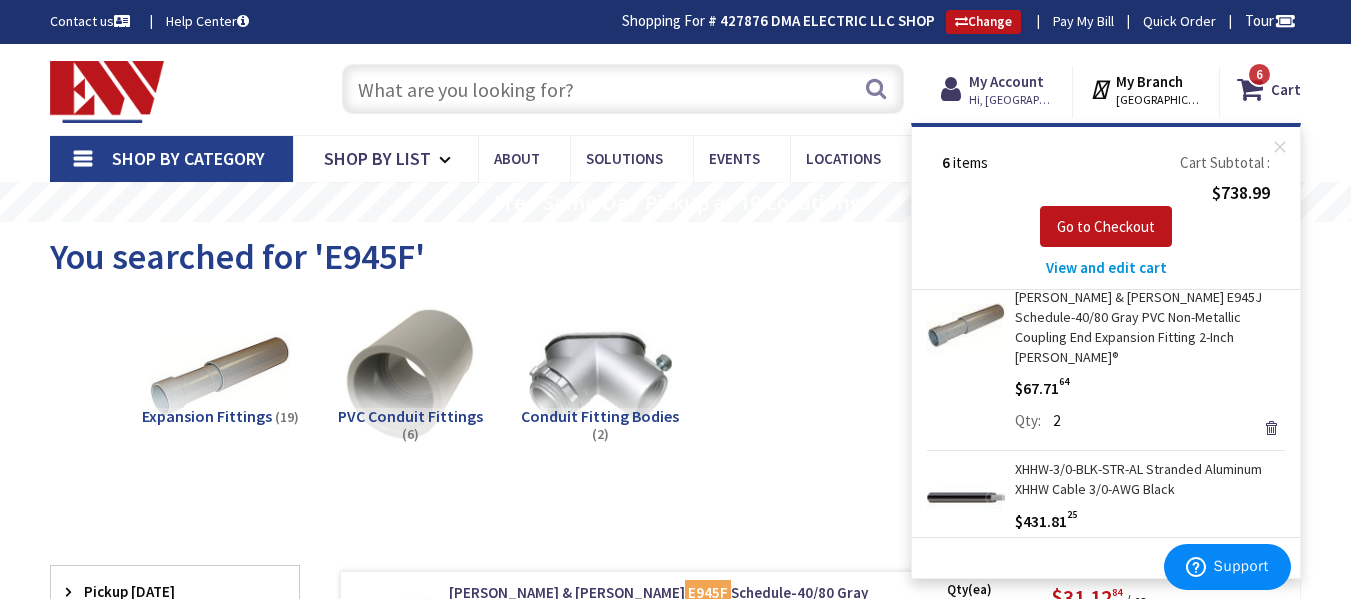 click on "Remove" at bounding box center (1271, 560) 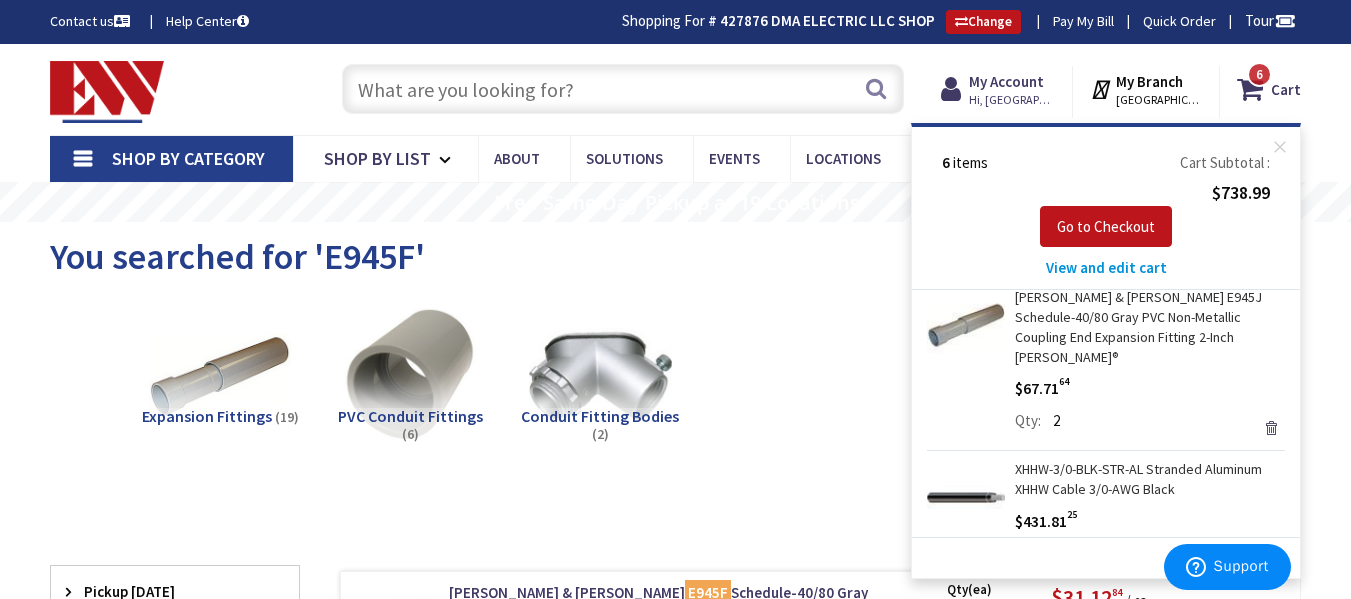 click on "Remove" at bounding box center (1271, 428) 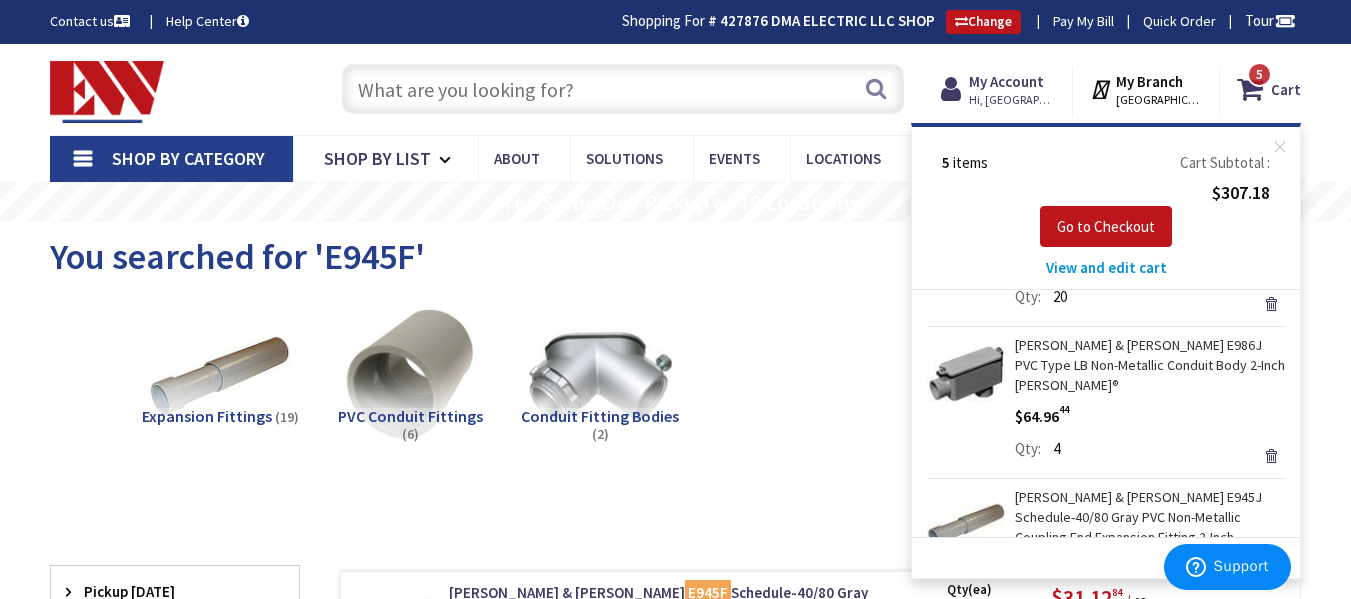 scroll, scrollTop: 0, scrollLeft: 0, axis: both 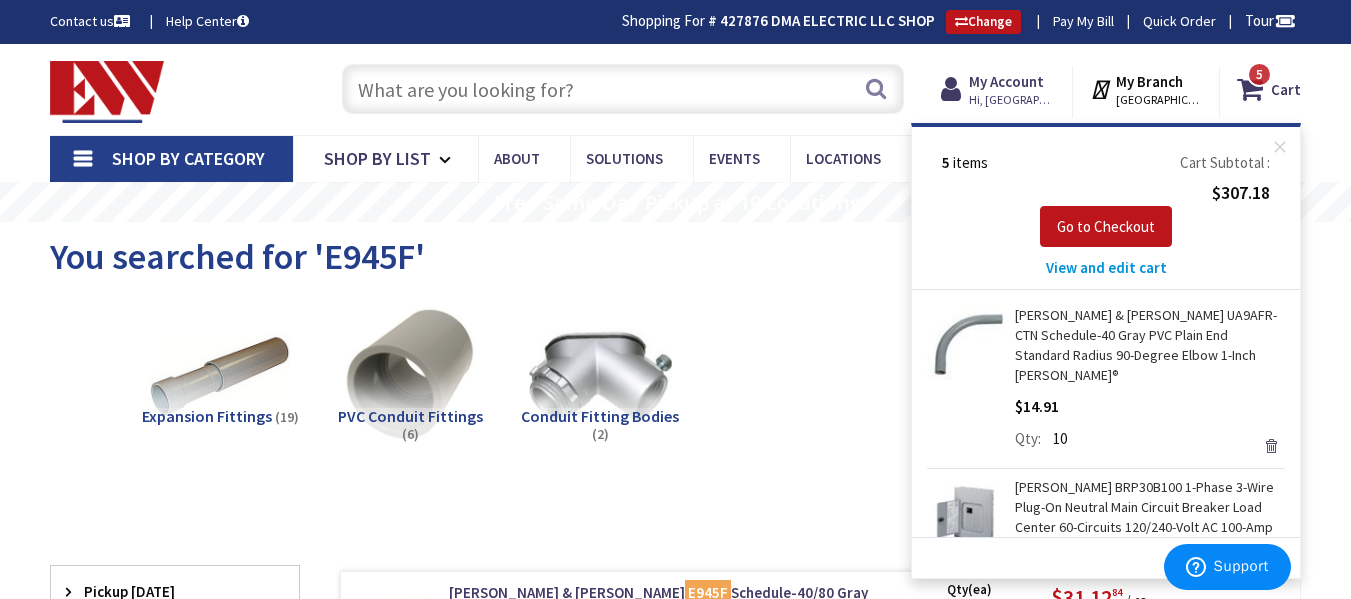 click on "Remove" at bounding box center (1271, 446) 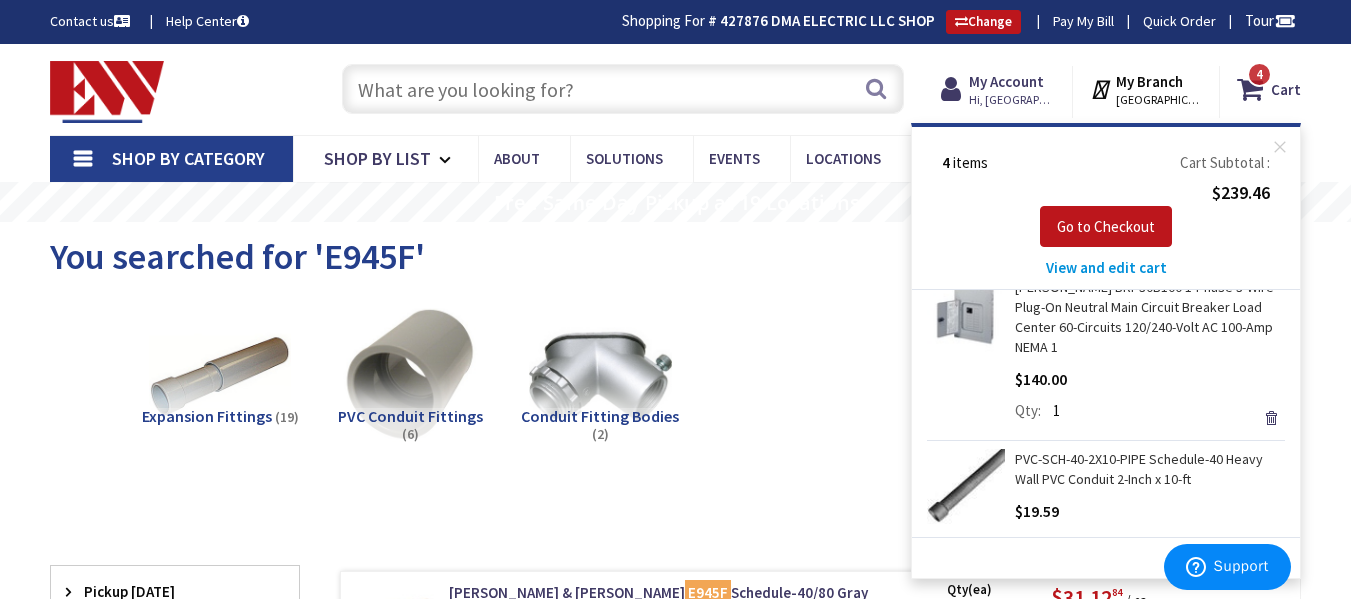 scroll, scrollTop: 0, scrollLeft: 0, axis: both 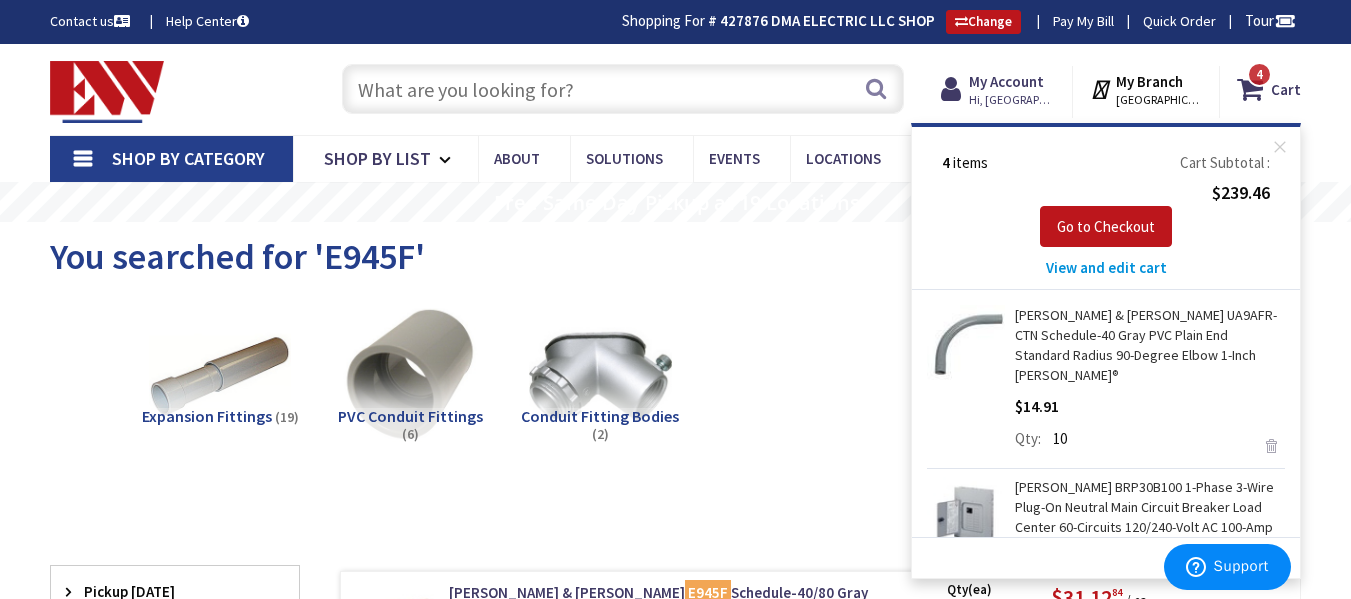 click on "Remove" at bounding box center (1271, 446) 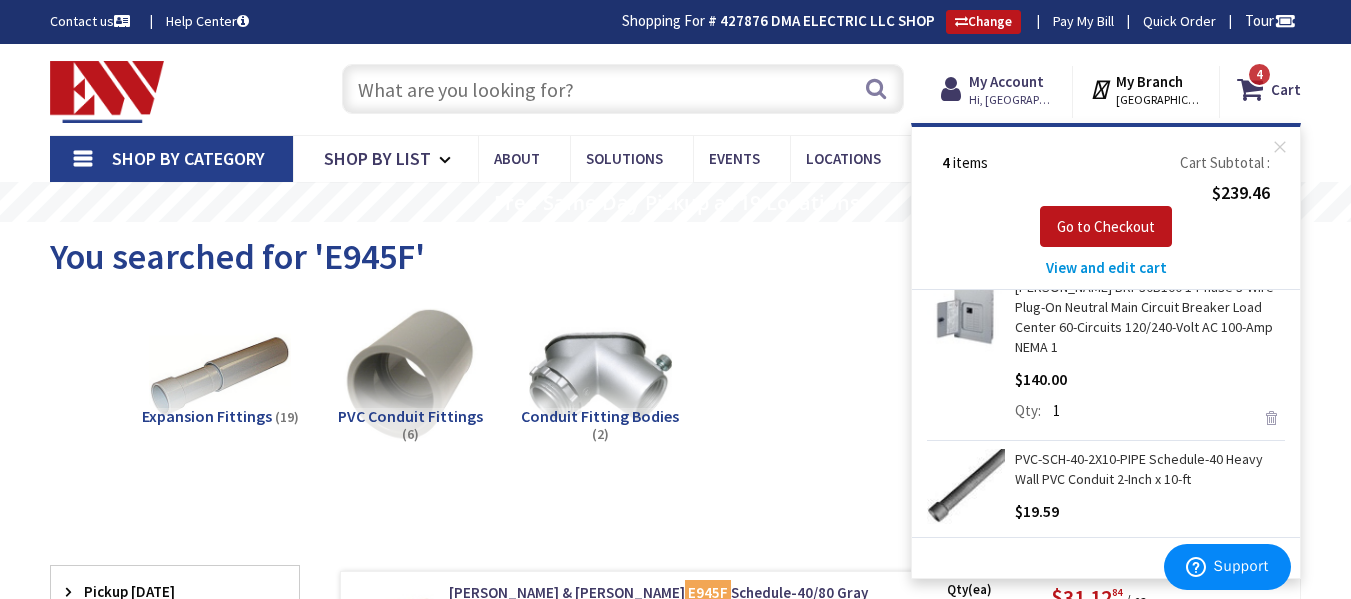scroll, scrollTop: 0, scrollLeft: 0, axis: both 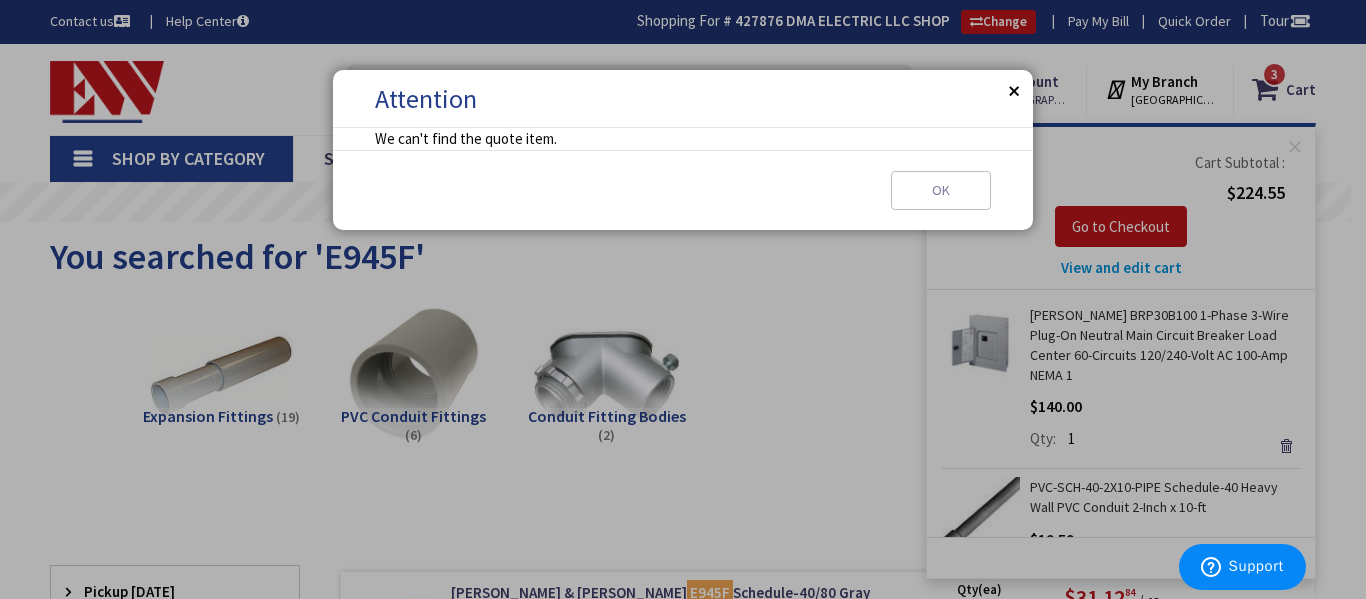 click on "OK" at bounding box center [941, 191] 